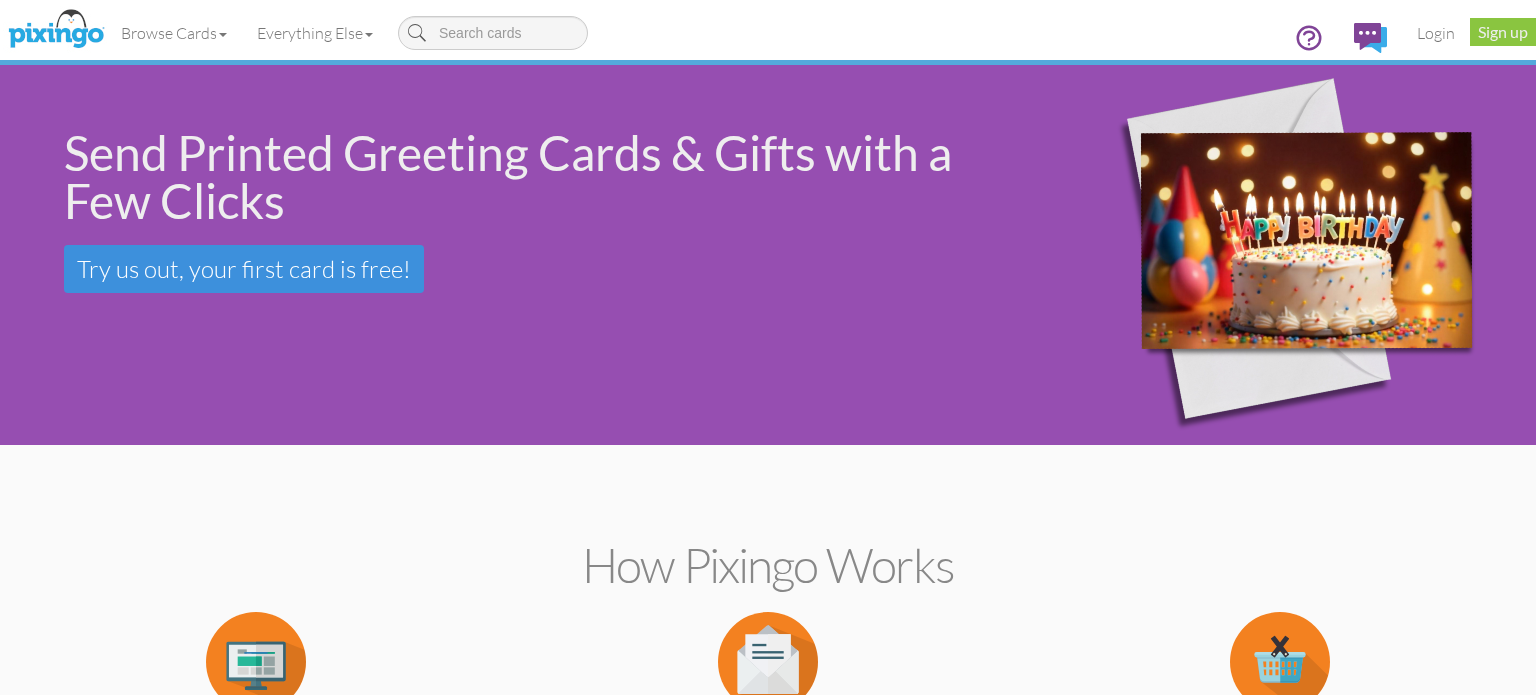 scroll, scrollTop: 0, scrollLeft: 0, axis: both 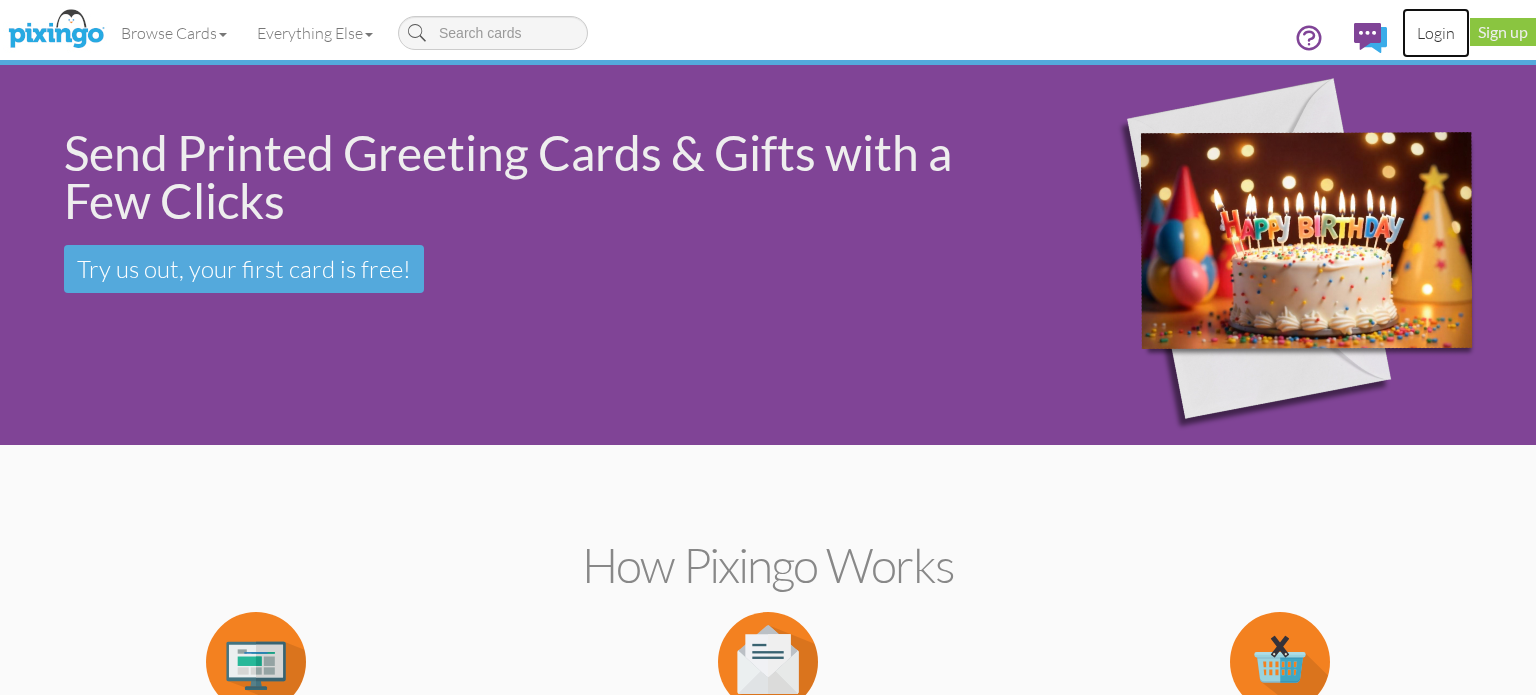click on "Login" at bounding box center (1436, 33) 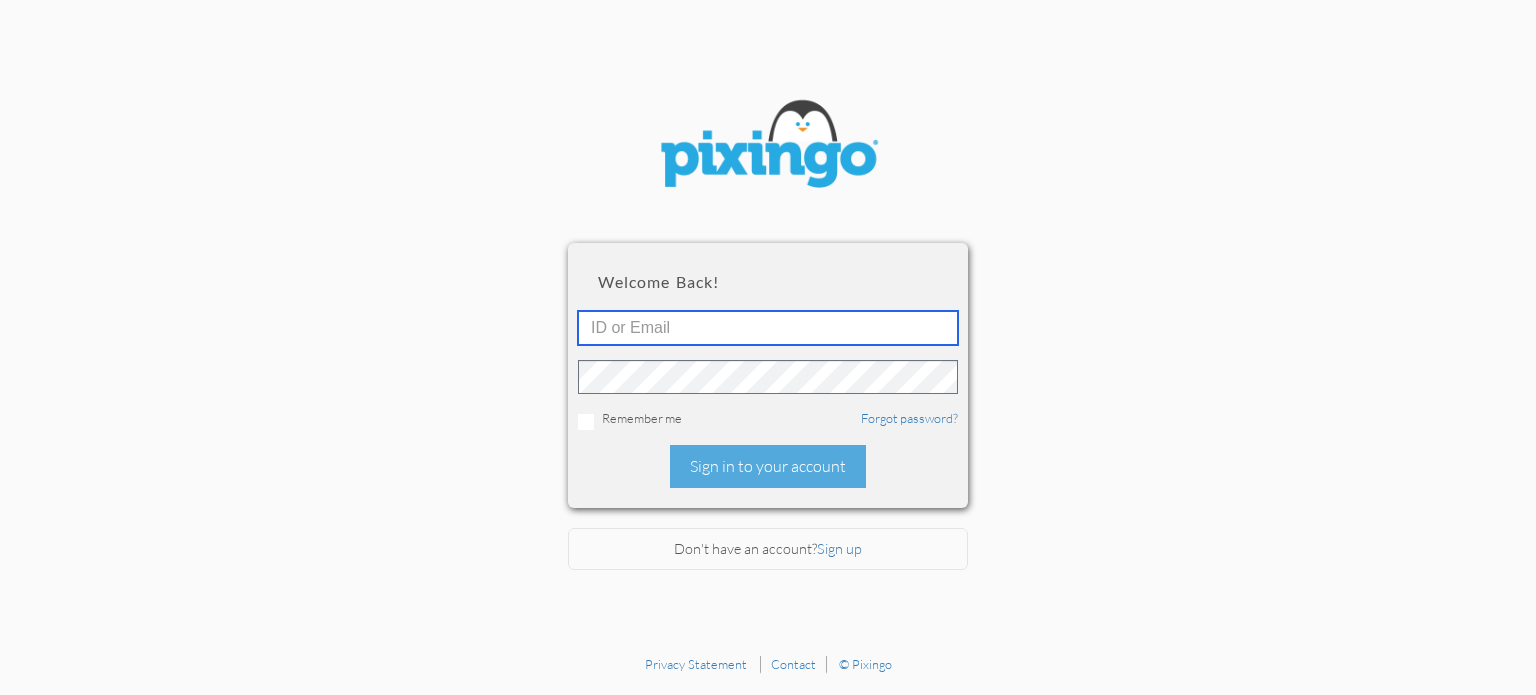 click at bounding box center [768, 328] 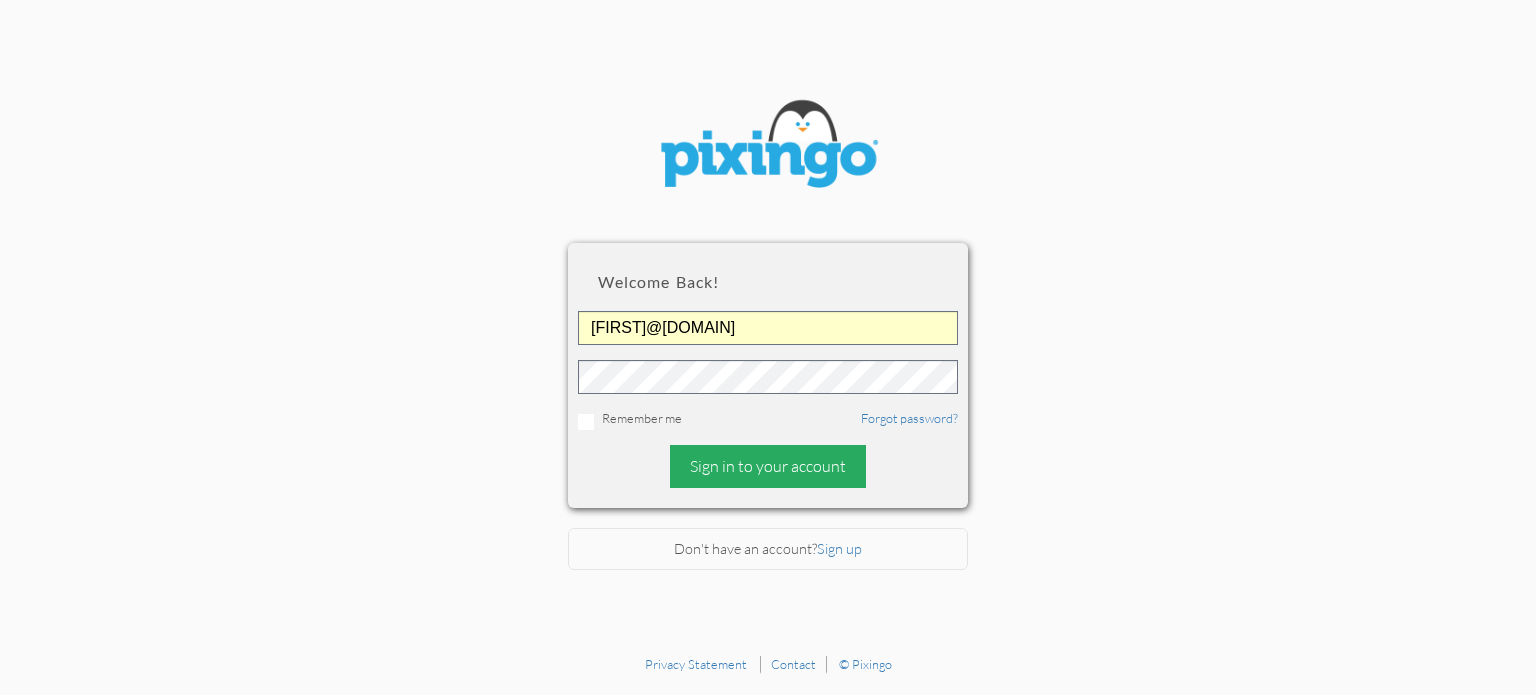 click on "Sign in to your account" at bounding box center (768, 466) 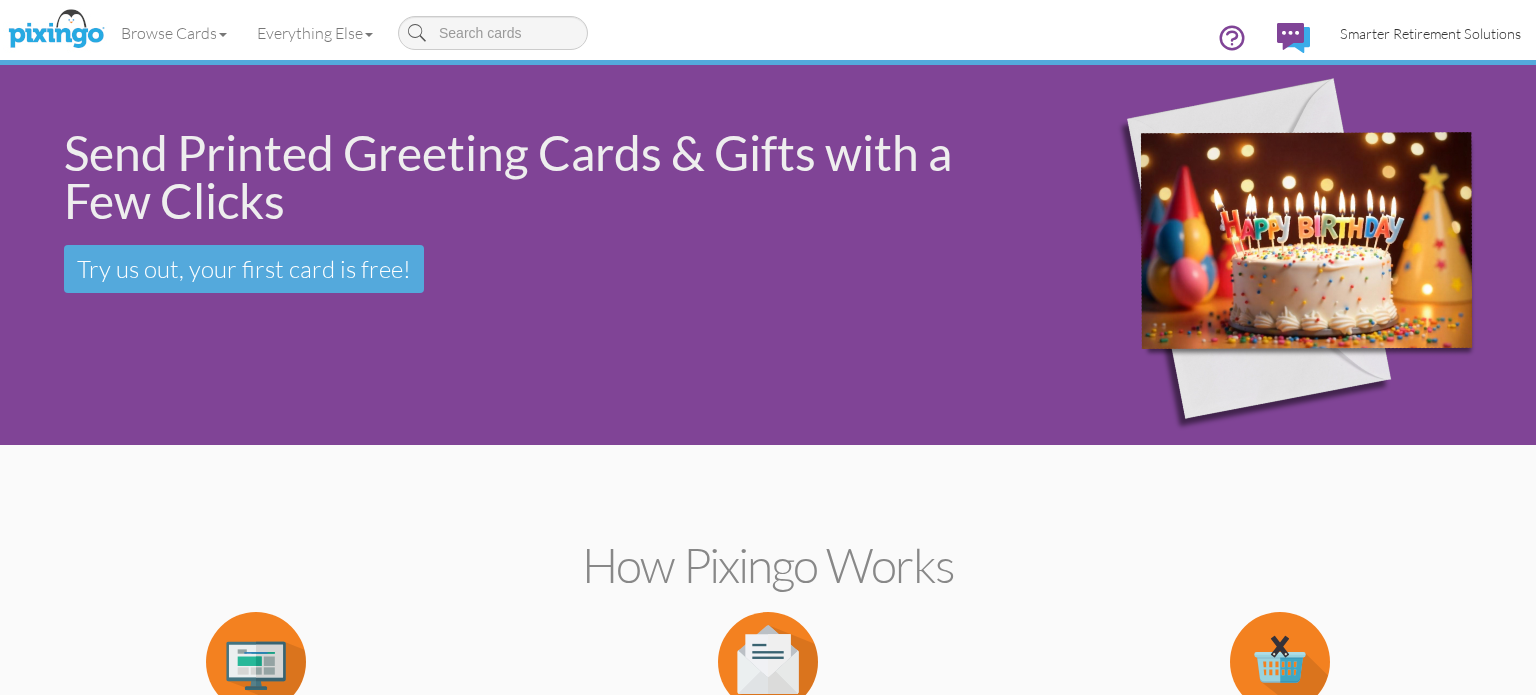 click on "Smarter Retirement Solutions" at bounding box center (1430, 33) 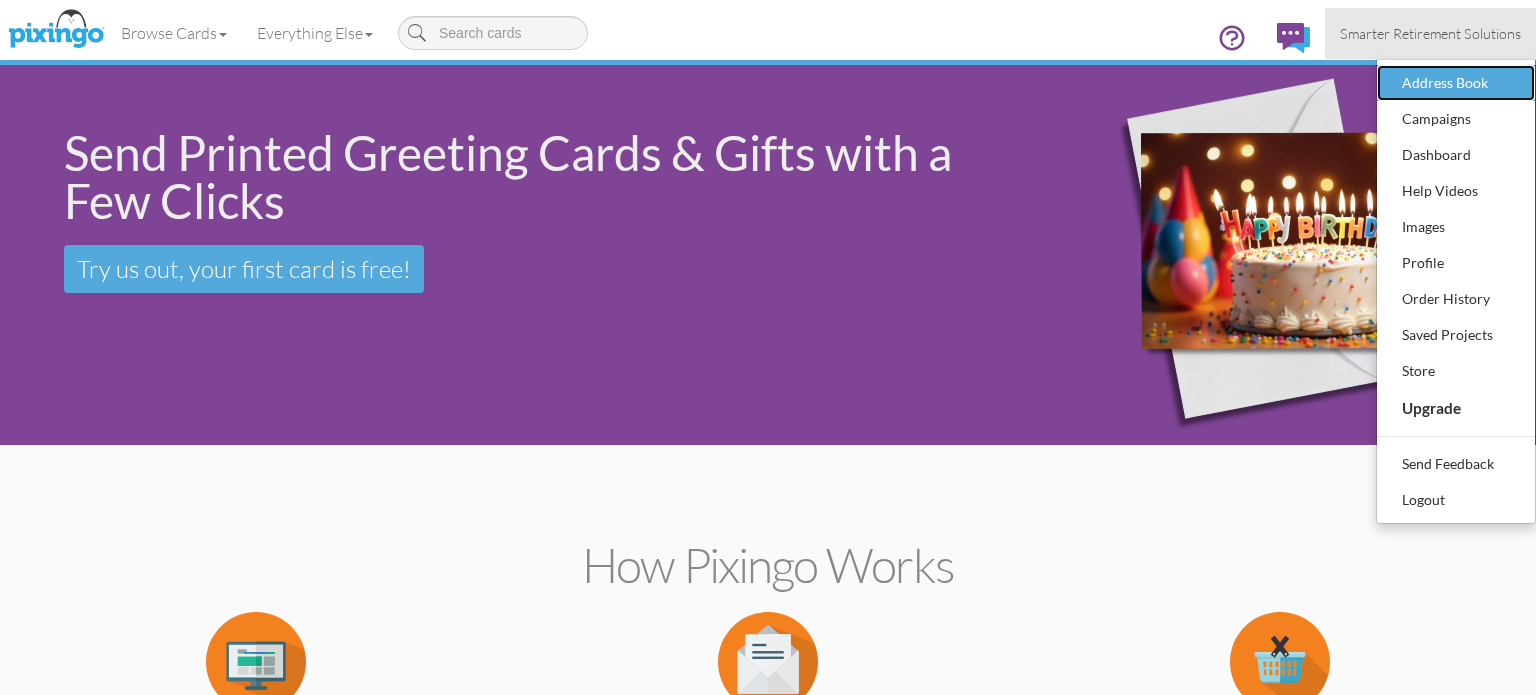 click on "Address Book" at bounding box center [1456, 83] 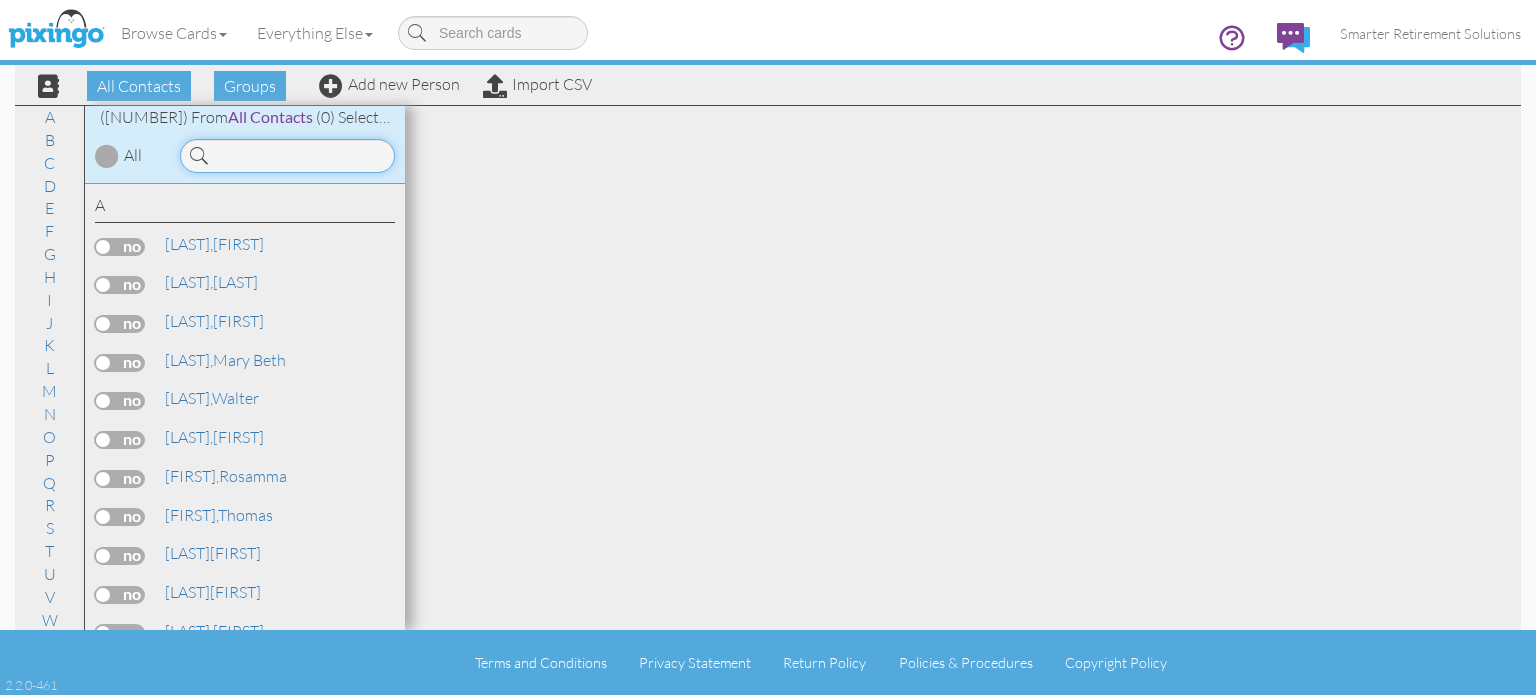 click at bounding box center [287, 156] 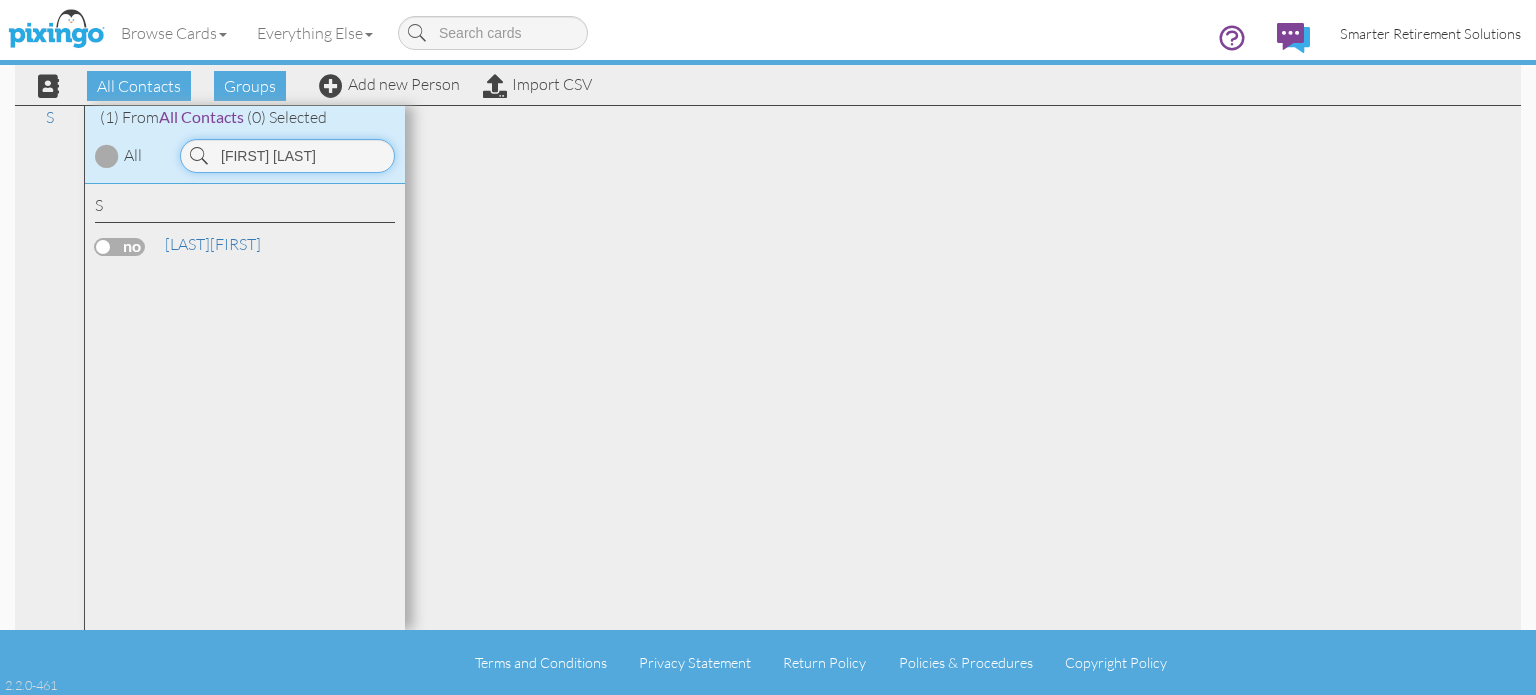 type on "[FIRST] [LAST]" 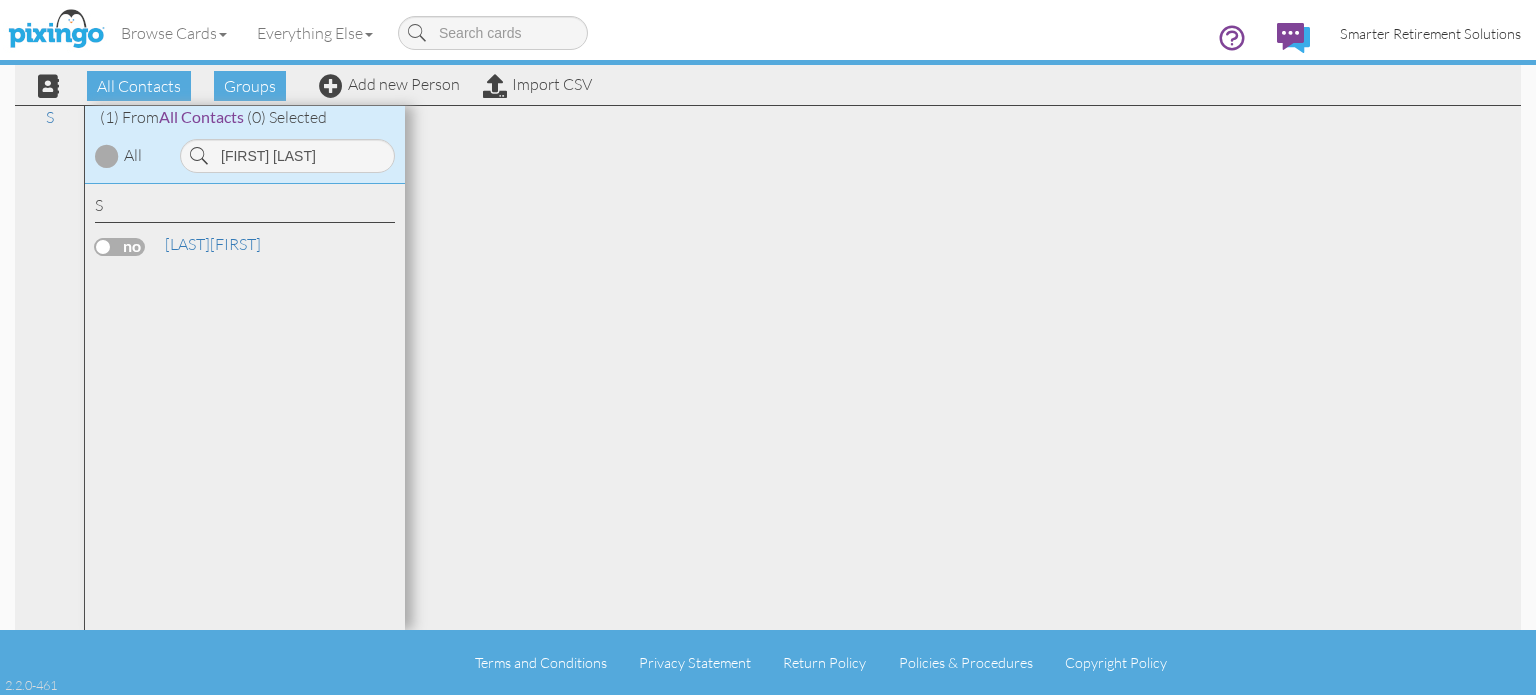click on "Smarter Retirement Solutions" at bounding box center (1430, 33) 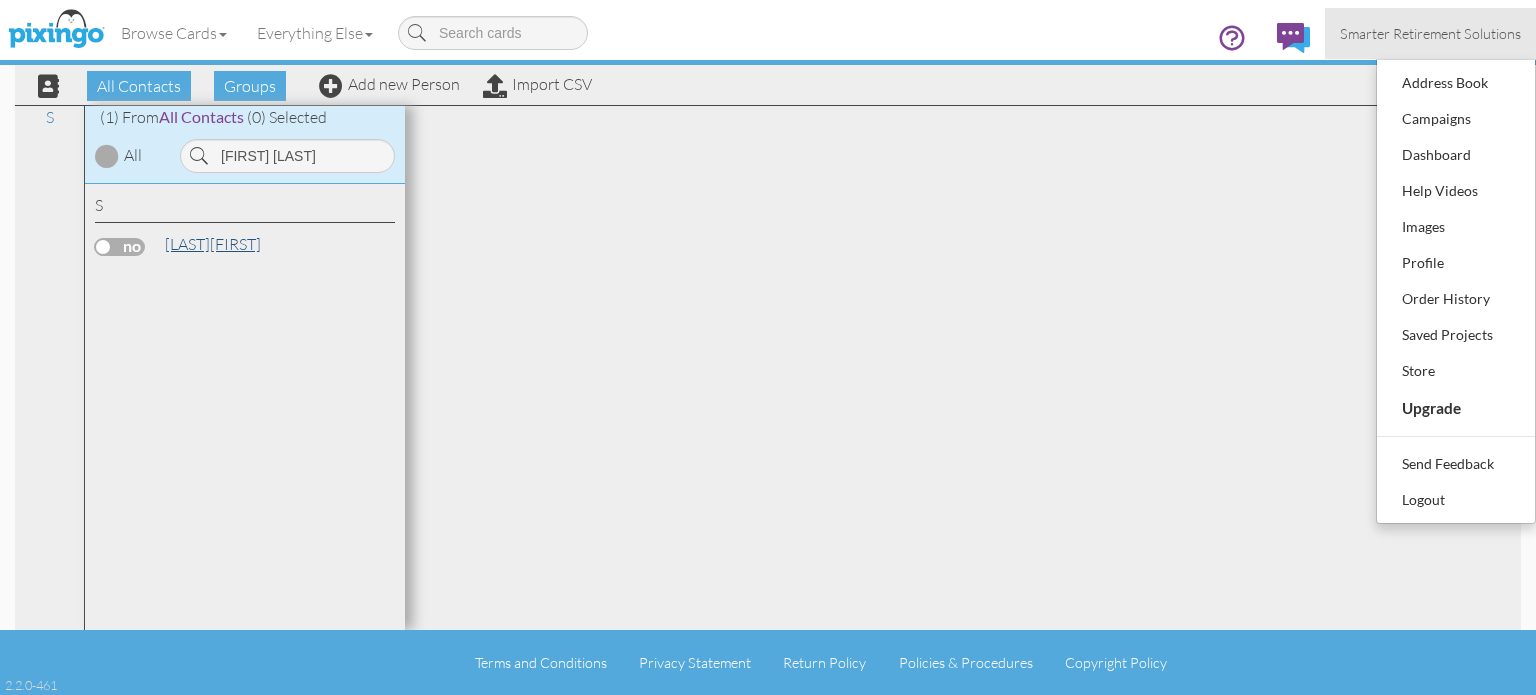 click on "[LAST]" at bounding box center (187, 244) 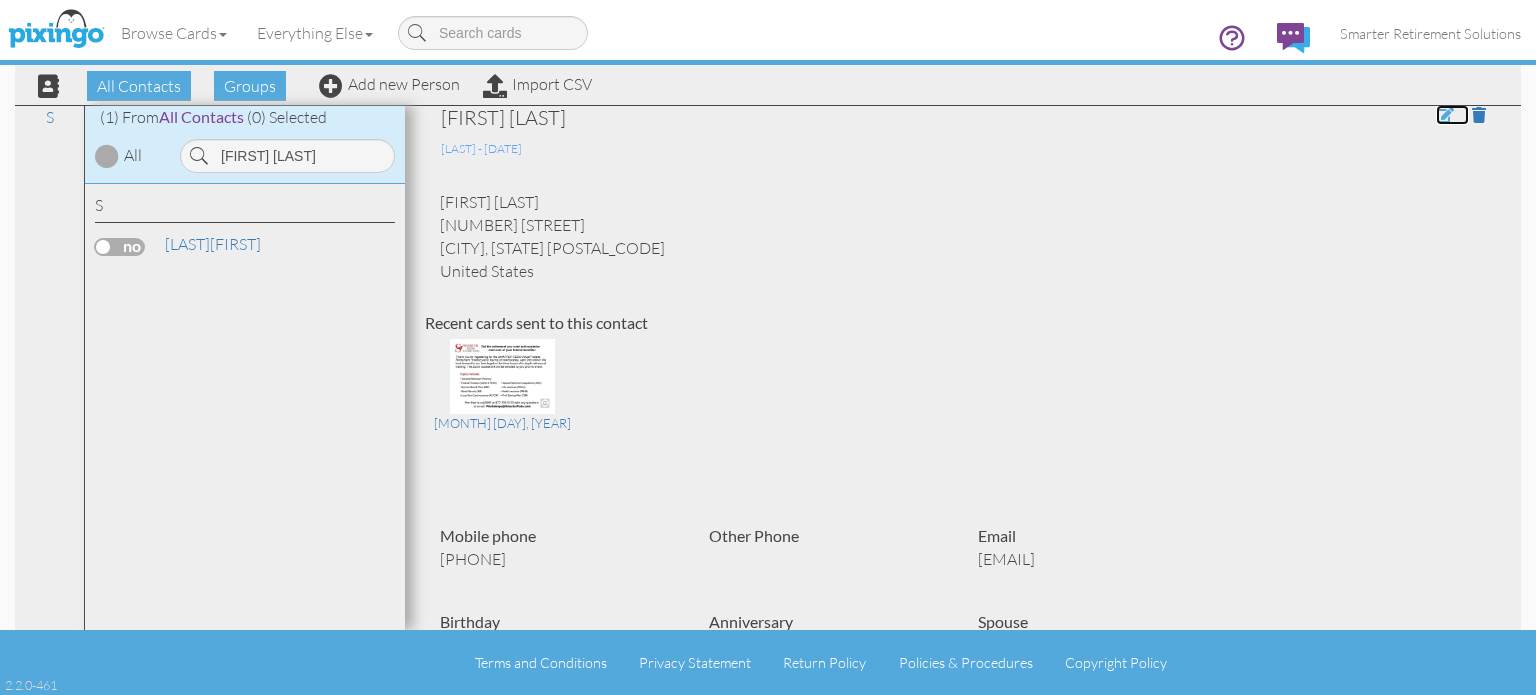 click at bounding box center [1445, 115] 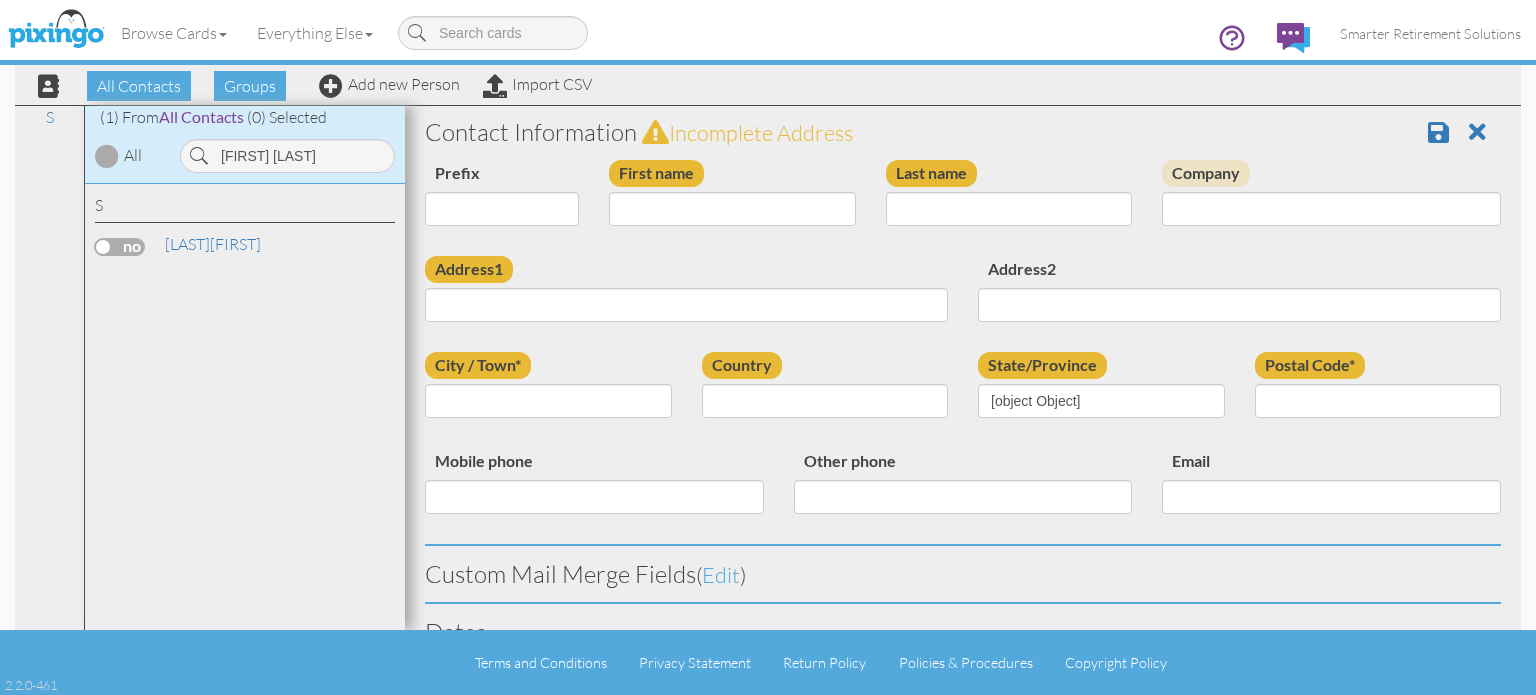scroll, scrollTop: 619, scrollLeft: 0, axis: vertical 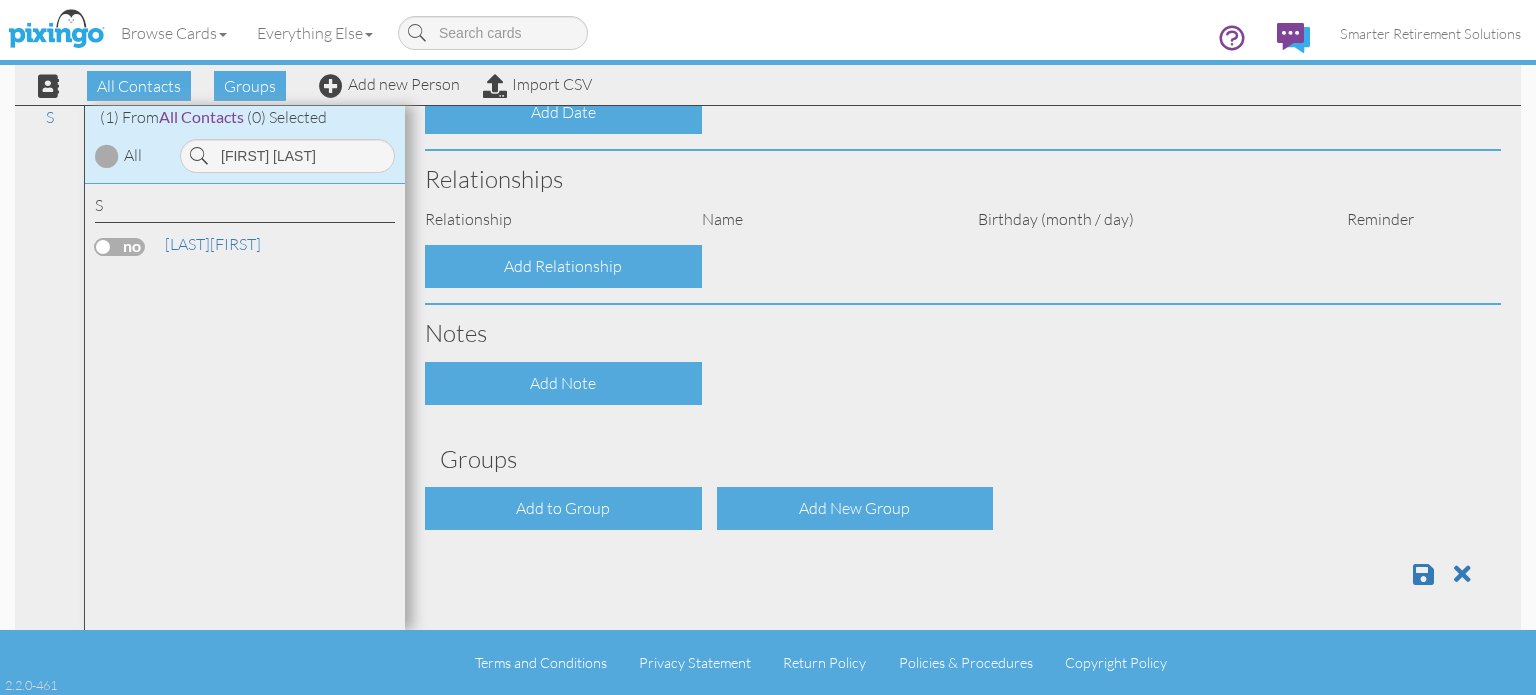 type on "[FIRST]" 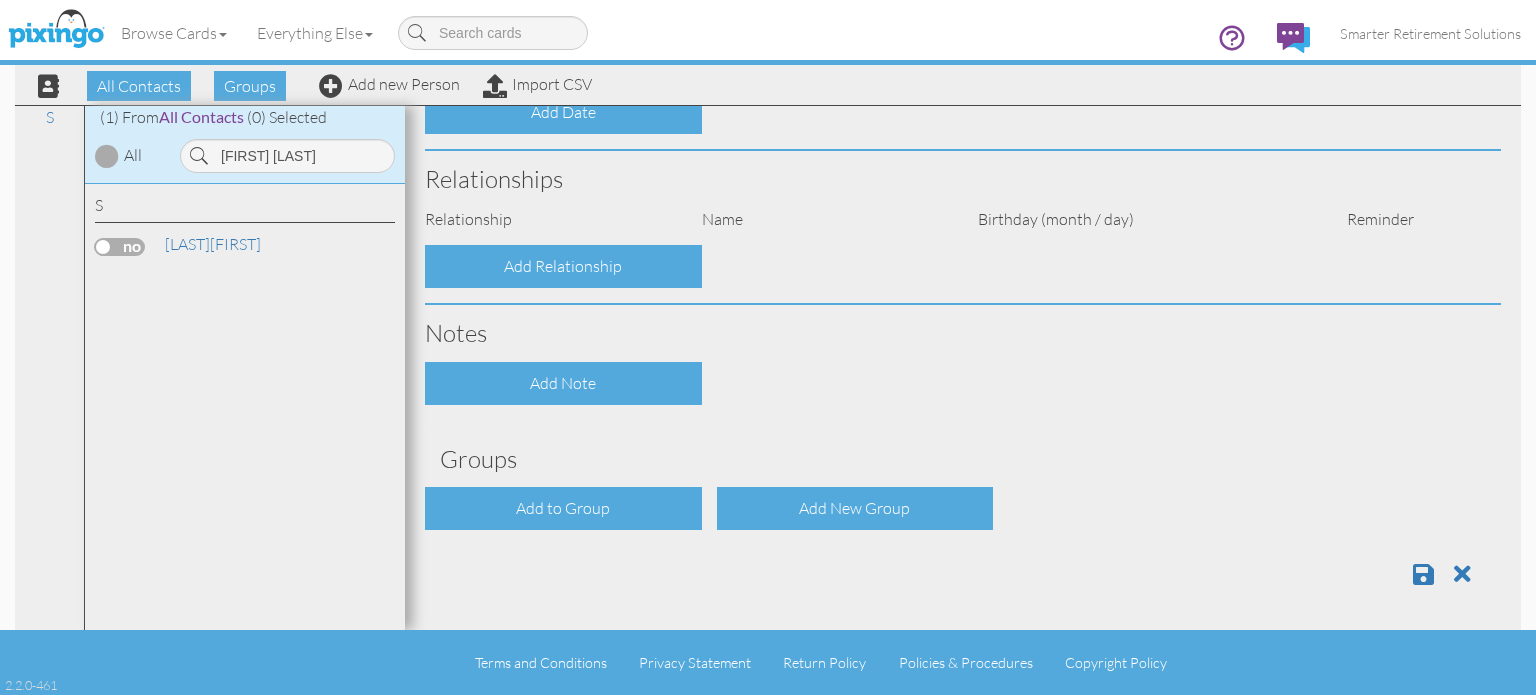 type on "[LAST]" 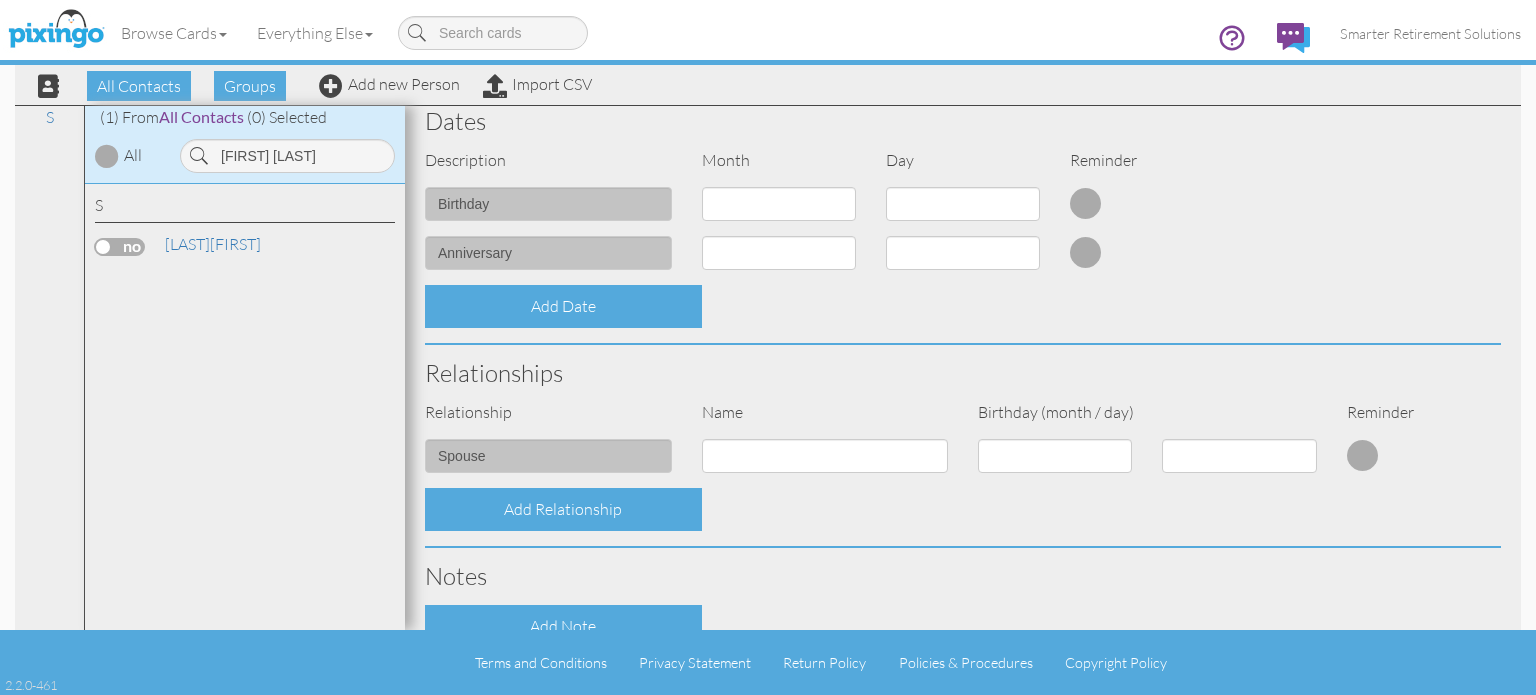 select on "object:[PHONE]" 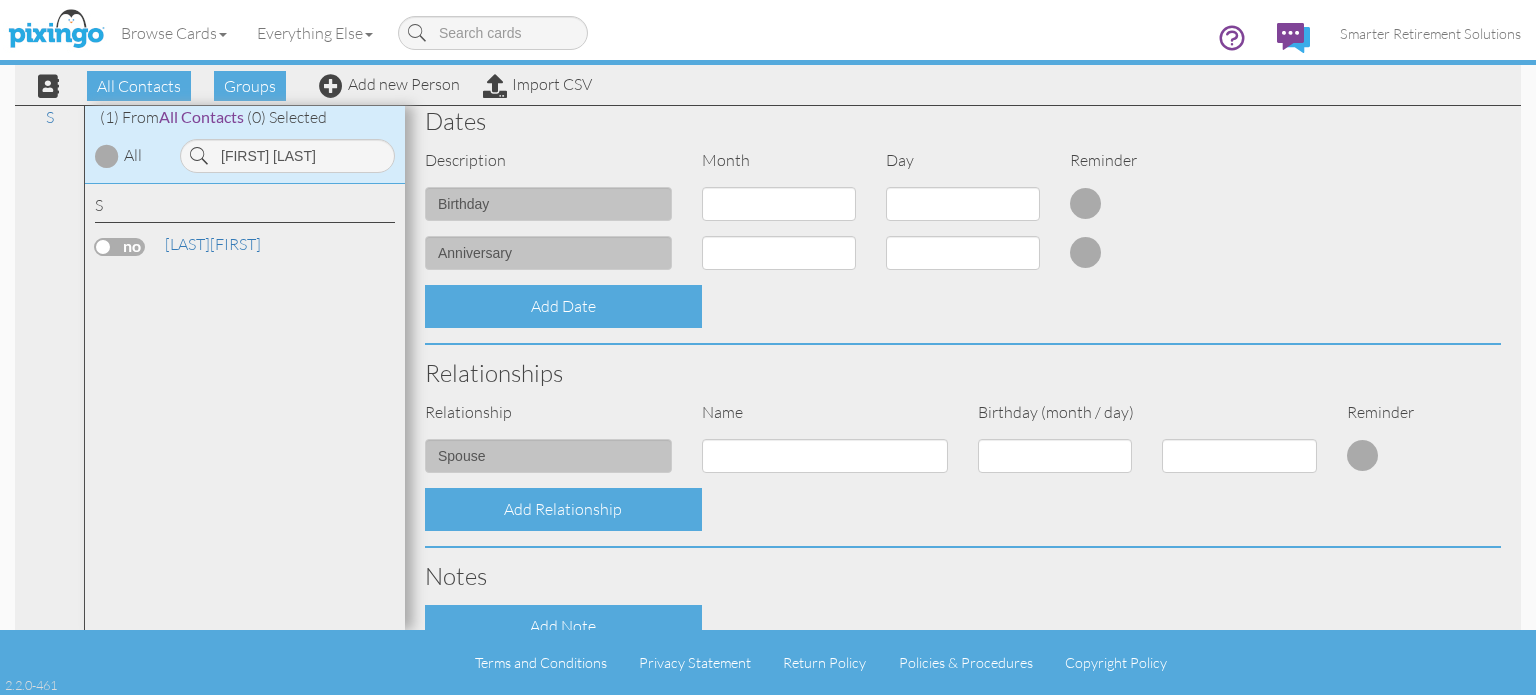 select on "object:18249" 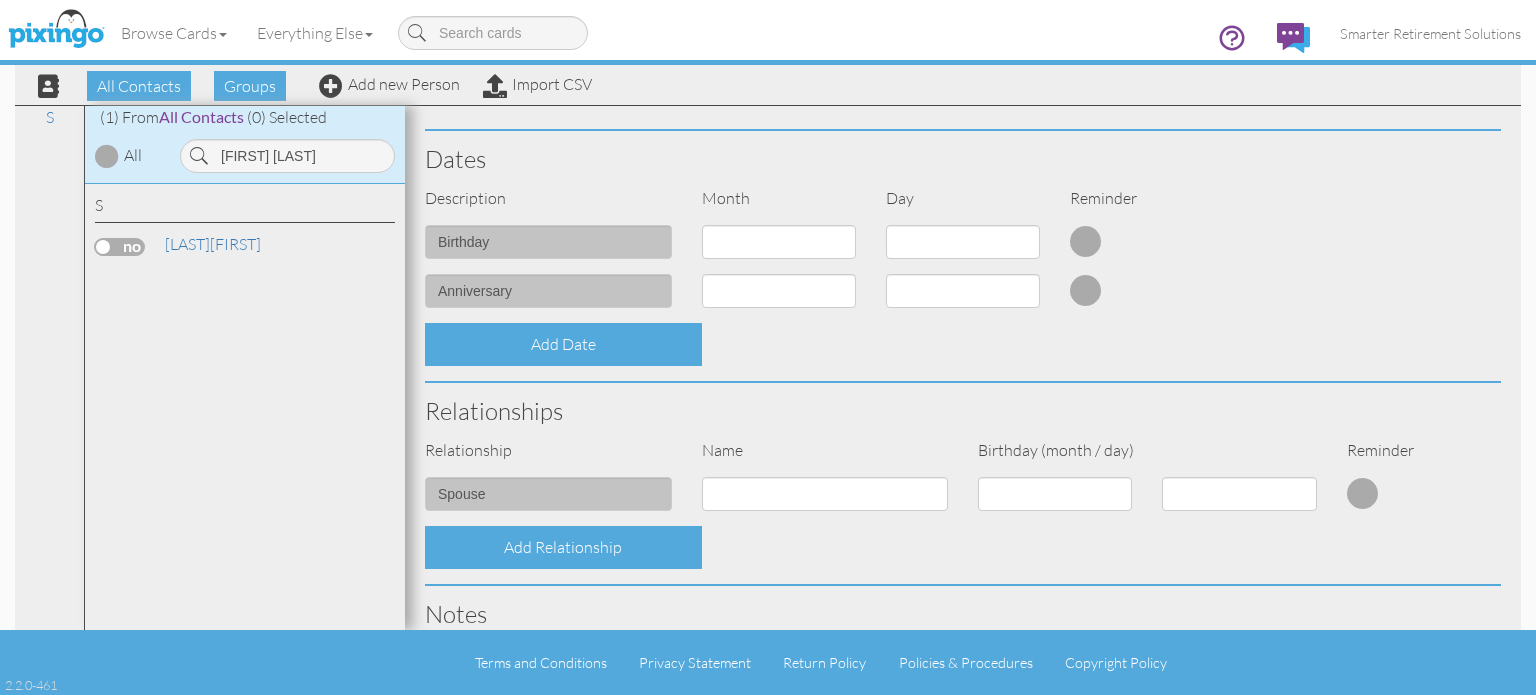 scroll, scrollTop: 480, scrollLeft: 0, axis: vertical 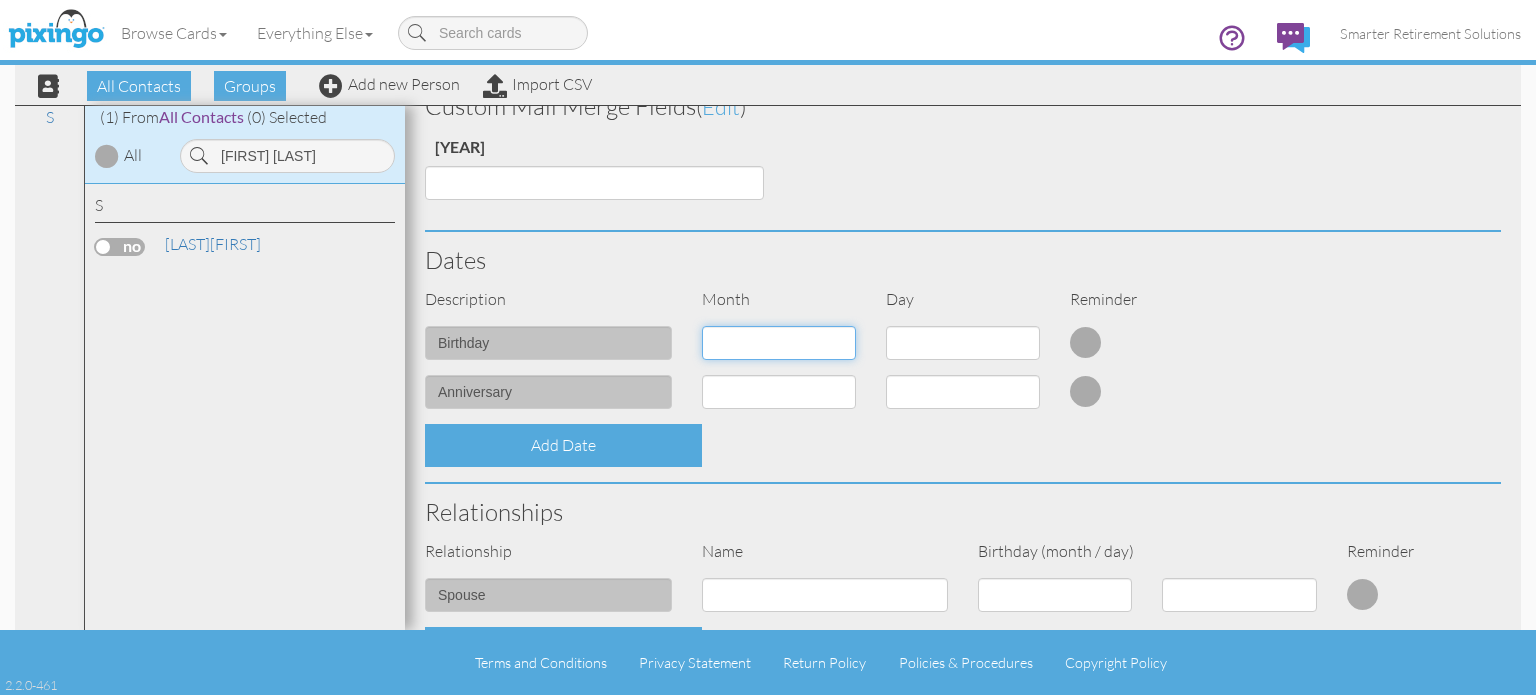 click on "1 - Jan 2 - Feb 3 - Mar 4 - Apr 5 - May 6 - Jun 7 - Jul 8 - Aug 9 - Sep 10 - Oct 11 - Nov 12 - Dec" at bounding box center (779, 343) 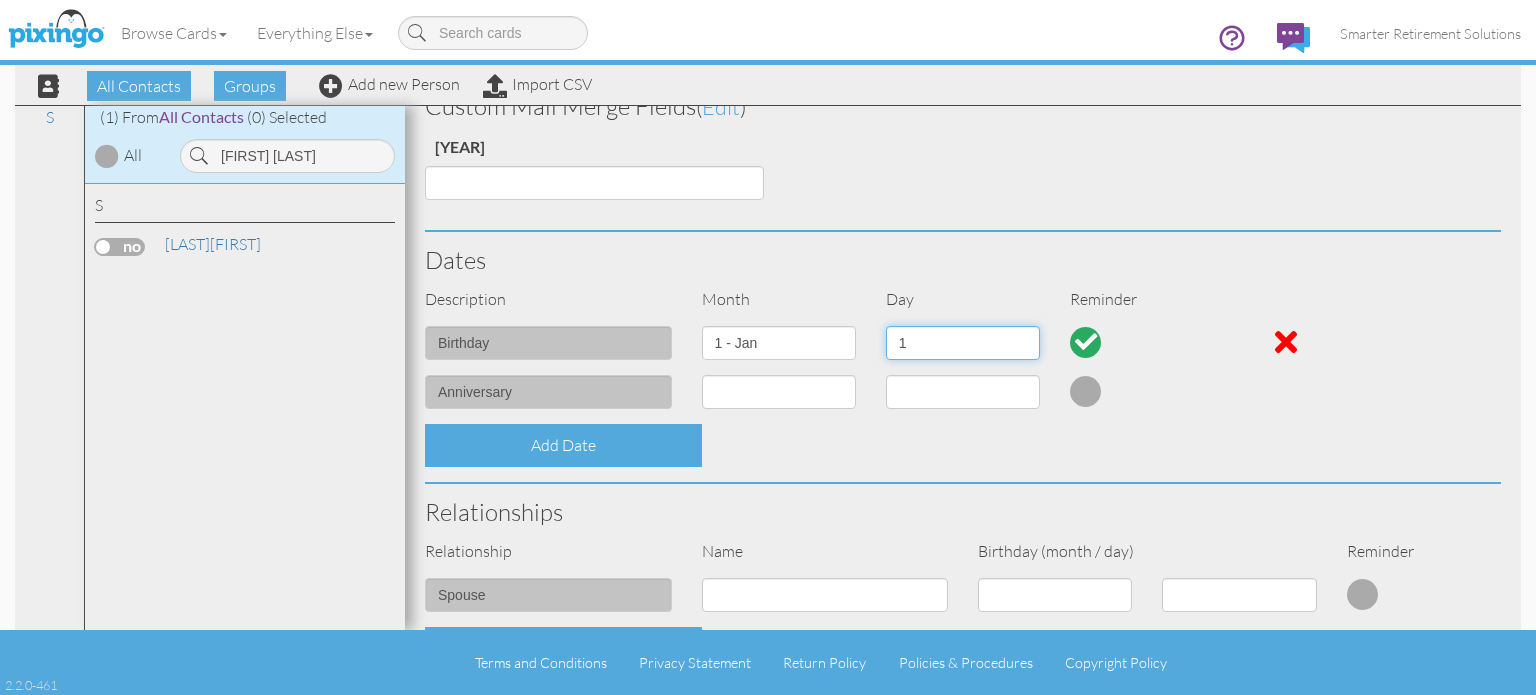 click on "1 2 3 4 5 6 7 8 9 10 11 12 13 14 15 16 17 18 19 20 21 22 23 24 25 26 27 28 29 30 31" at bounding box center (963, 343) 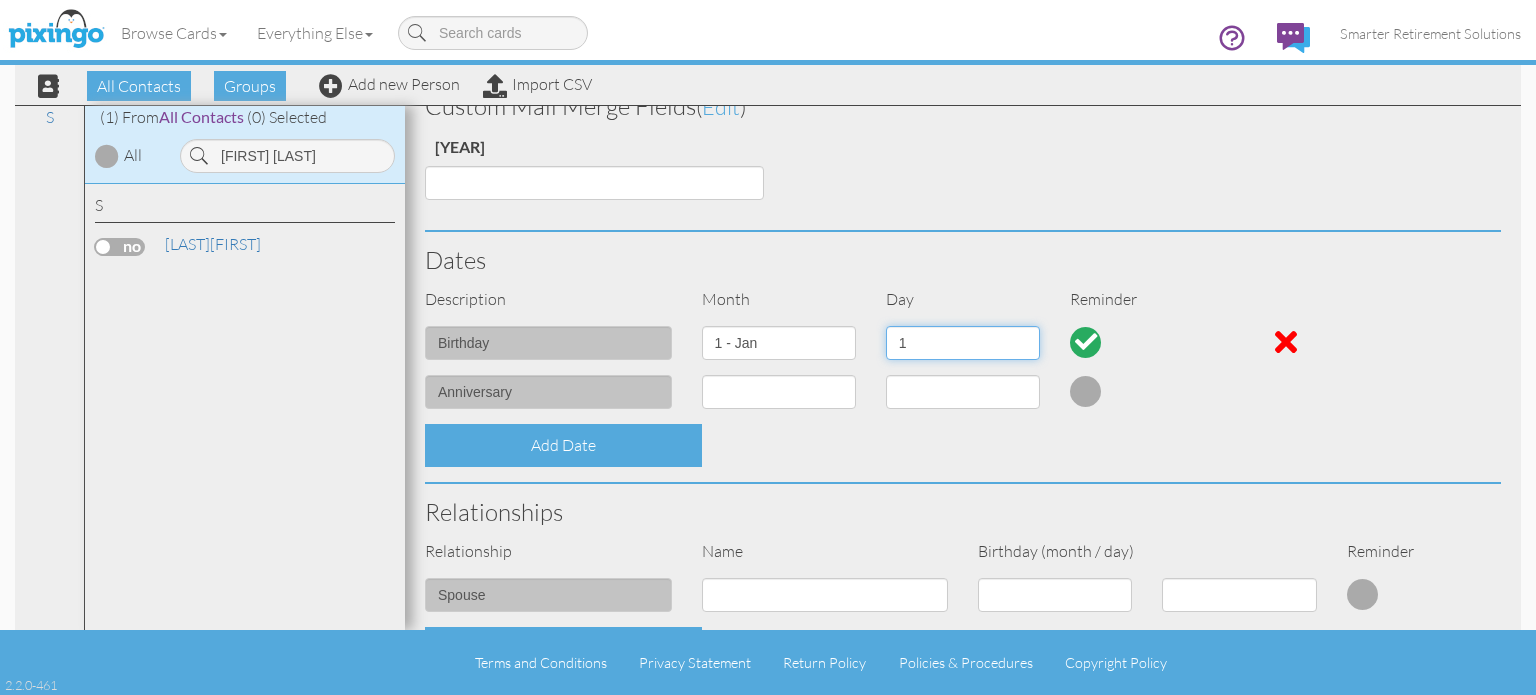 select on "number:[NUMBER]" 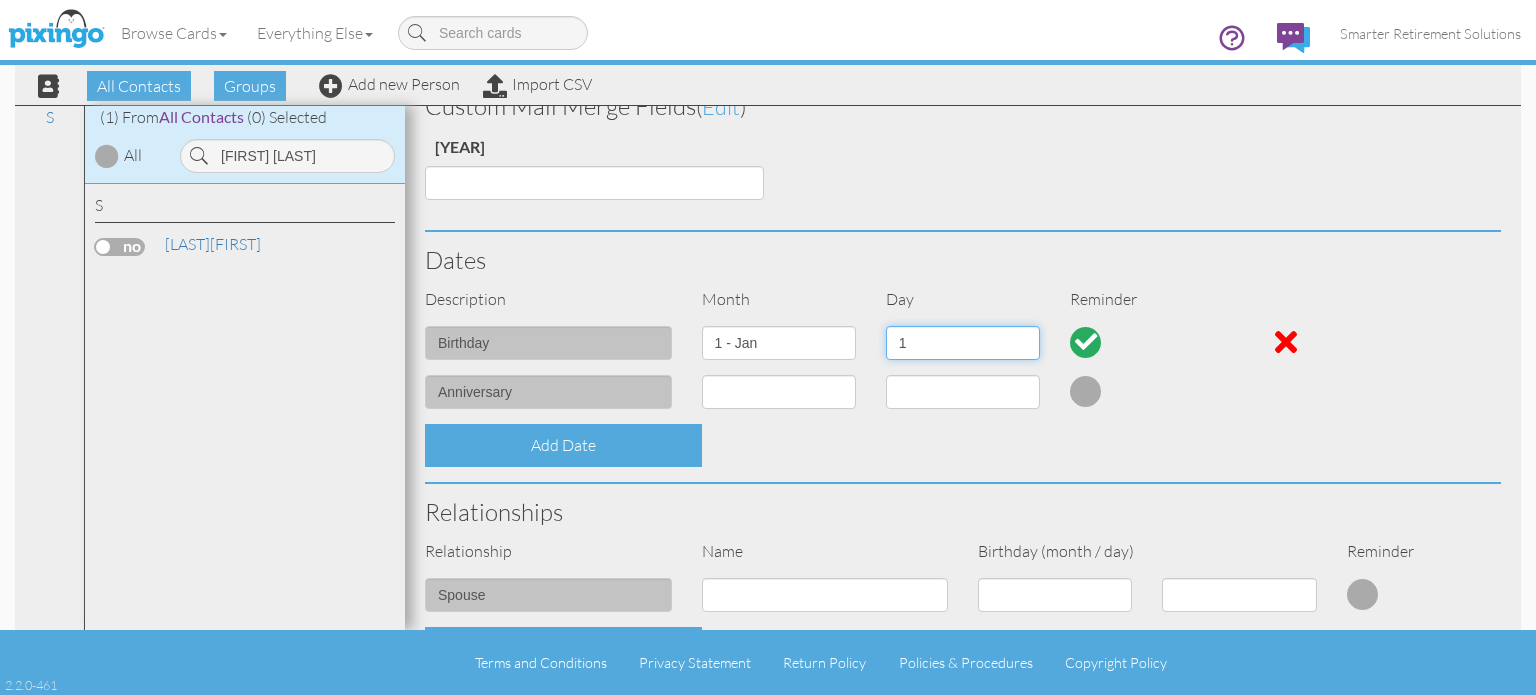 click on "1 2 3 4 5 6 7 8 9 10 11 12 13 14 15 16 17 18 19 20 21 22 23 24 25 26 27 28 29 30 31" at bounding box center [963, 343] 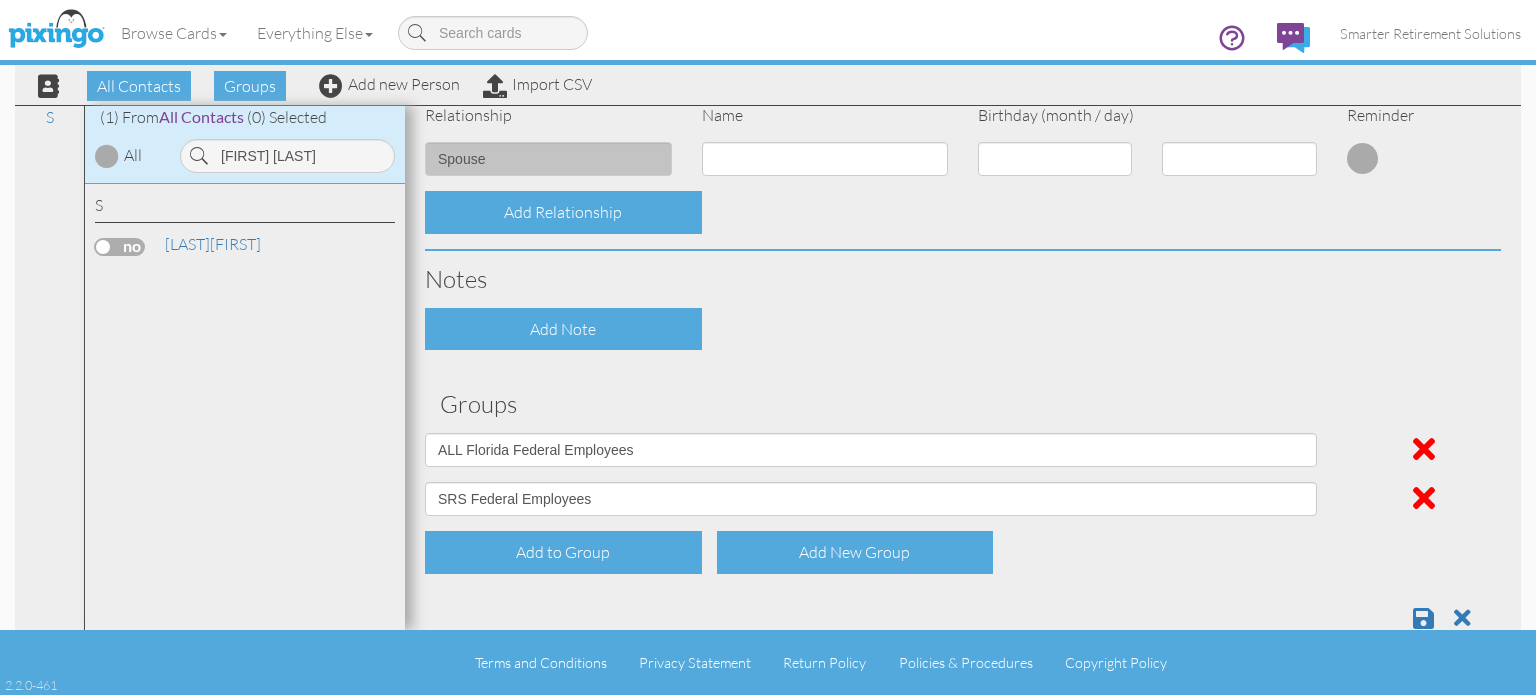 scroll, scrollTop: 960, scrollLeft: 0, axis: vertical 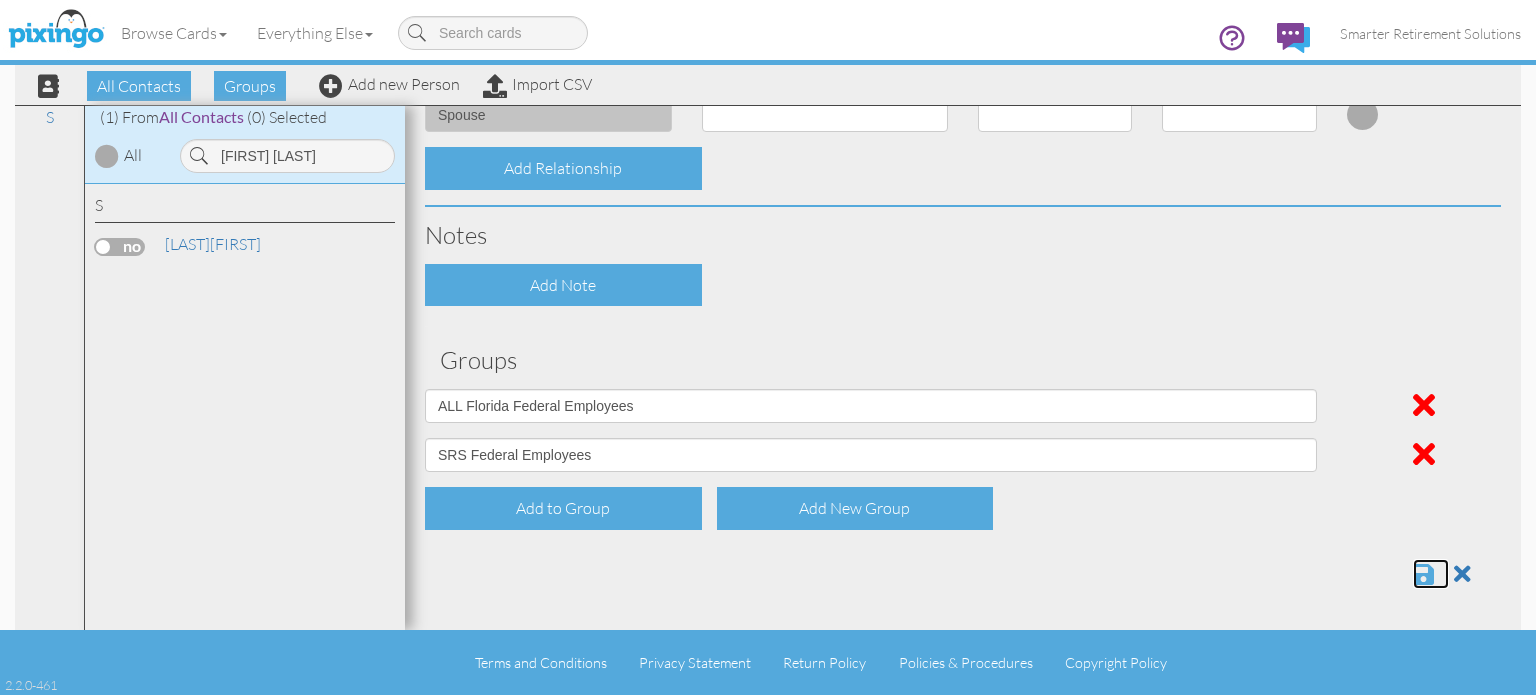 click at bounding box center (1423, 574) 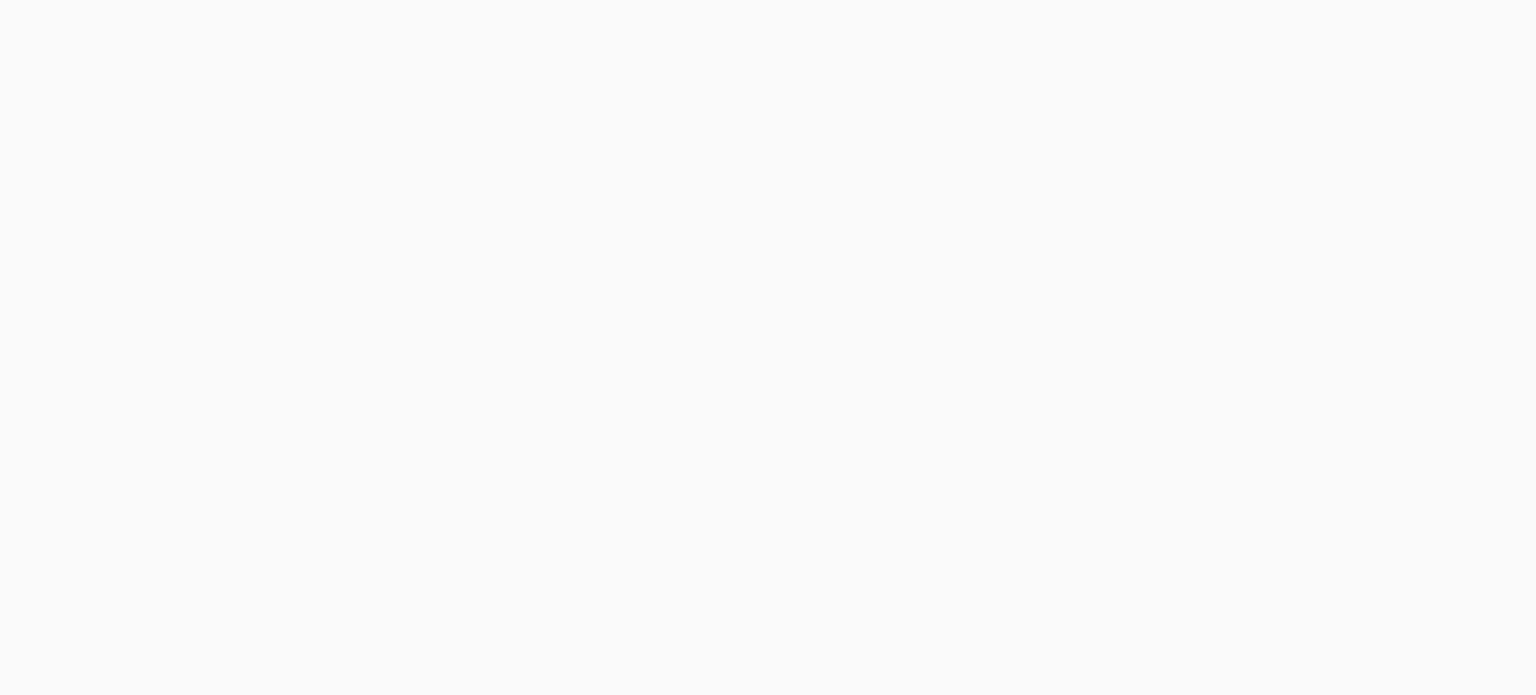 scroll, scrollTop: 0, scrollLeft: 0, axis: both 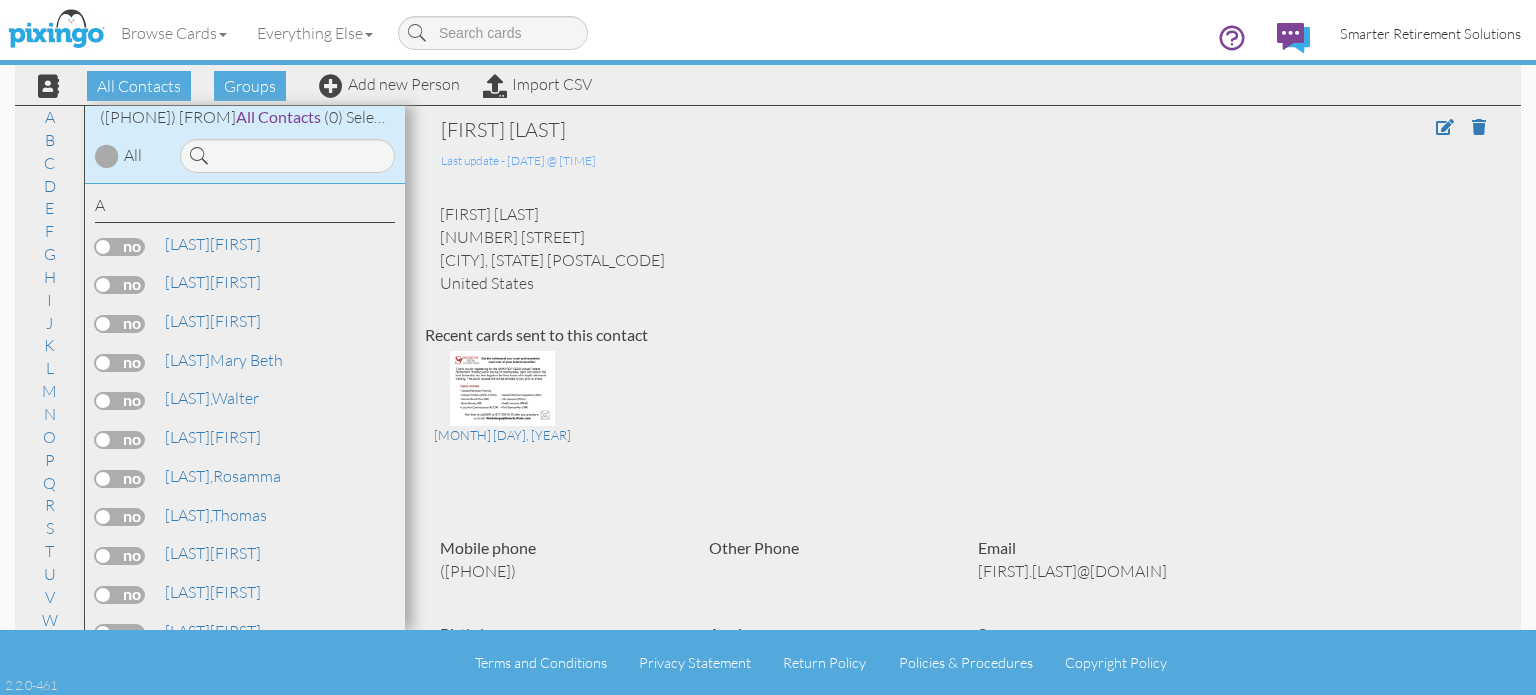 click on "Smarter Retirement Solutions" at bounding box center (1430, 33) 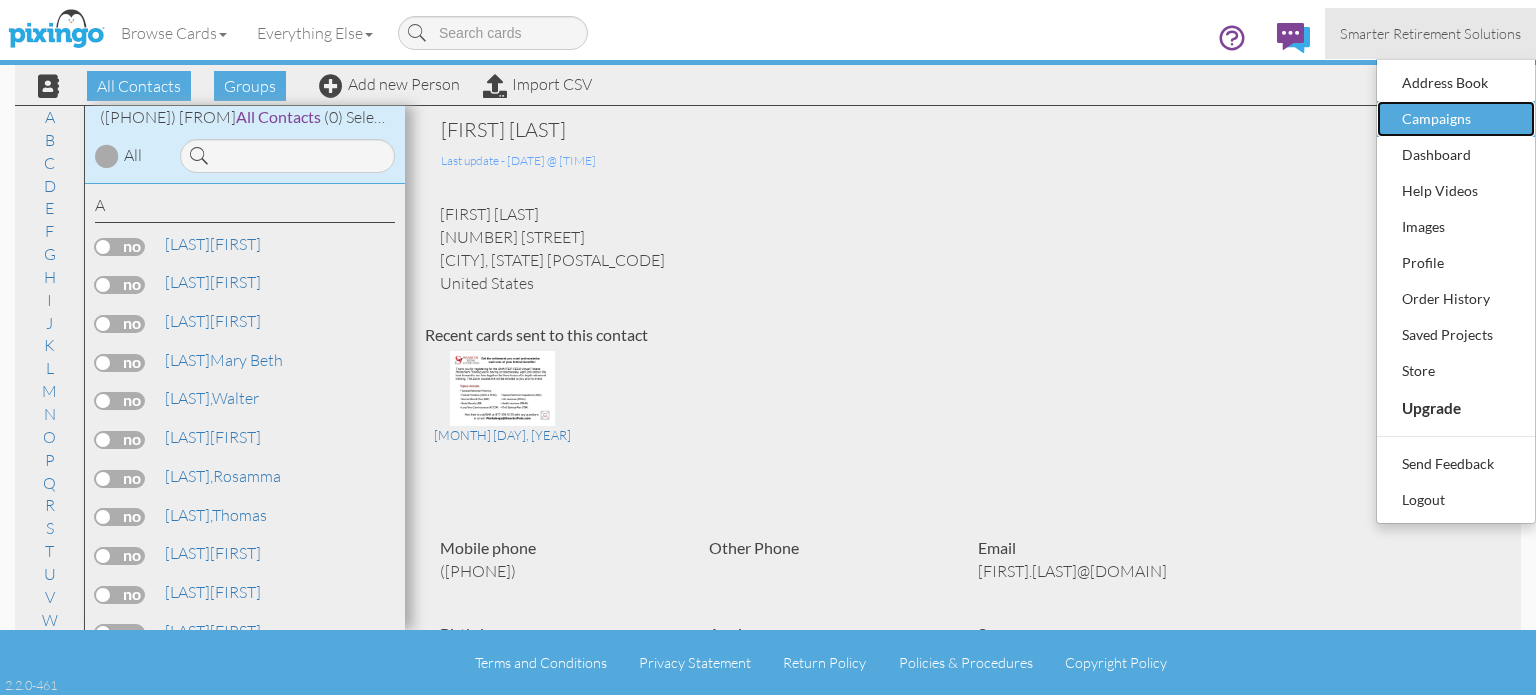 click on "Campaigns" at bounding box center [1456, 119] 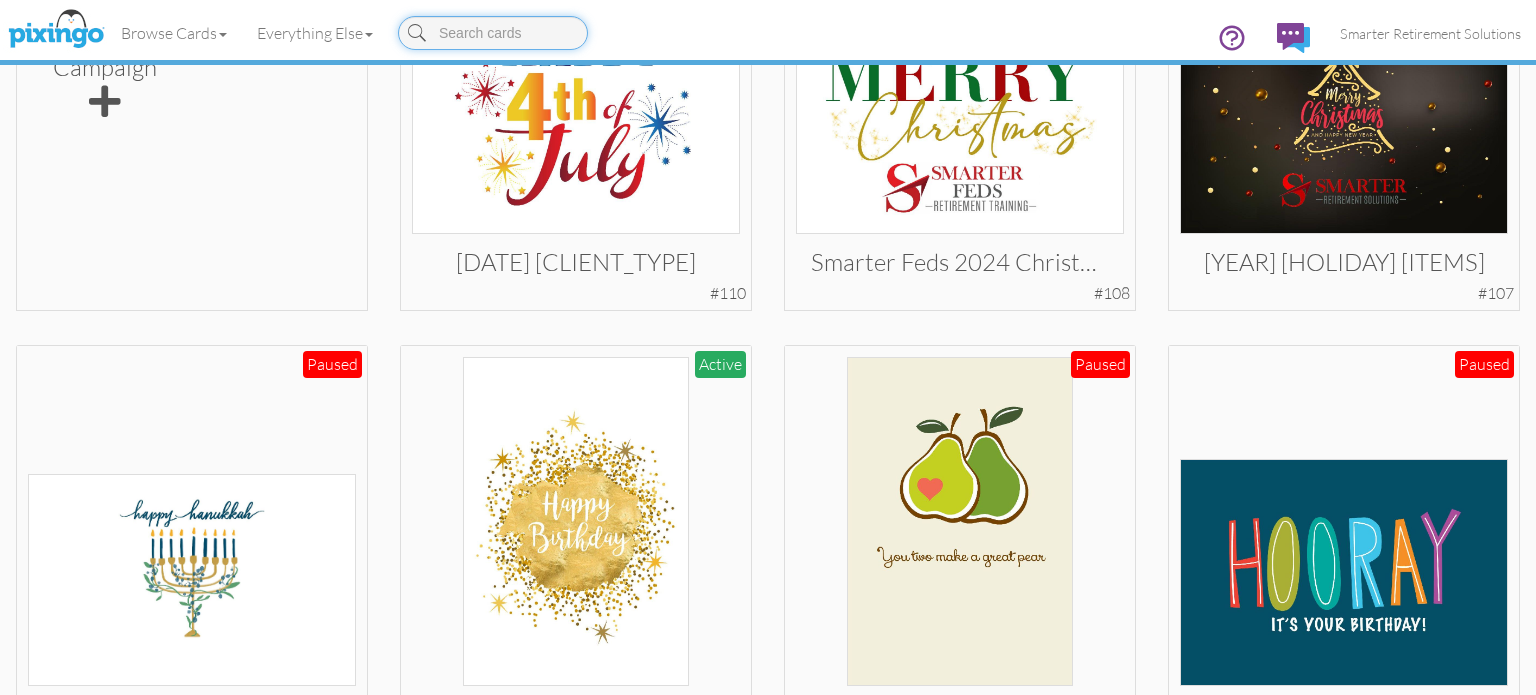 scroll, scrollTop: 608, scrollLeft: 0, axis: vertical 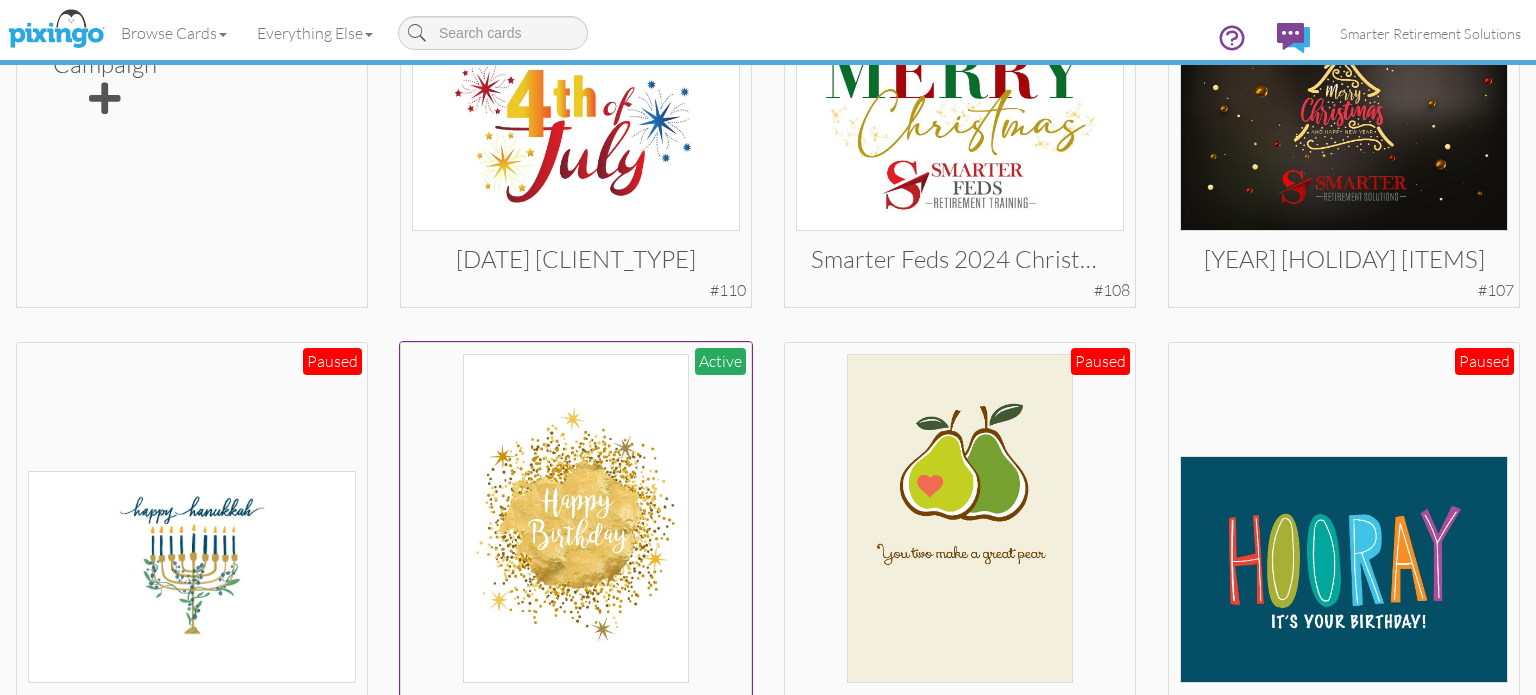 click at bounding box center (576, 518) 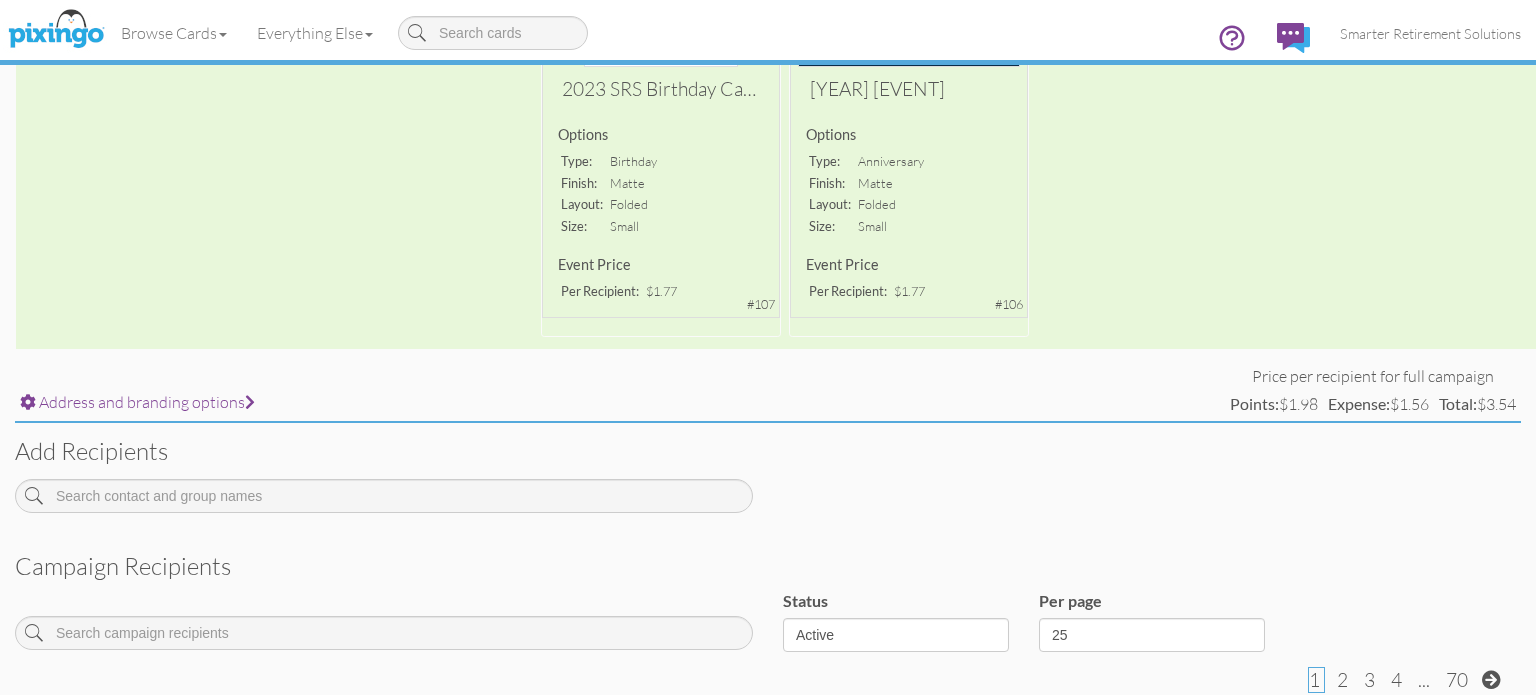 scroll, scrollTop: 389, scrollLeft: 0, axis: vertical 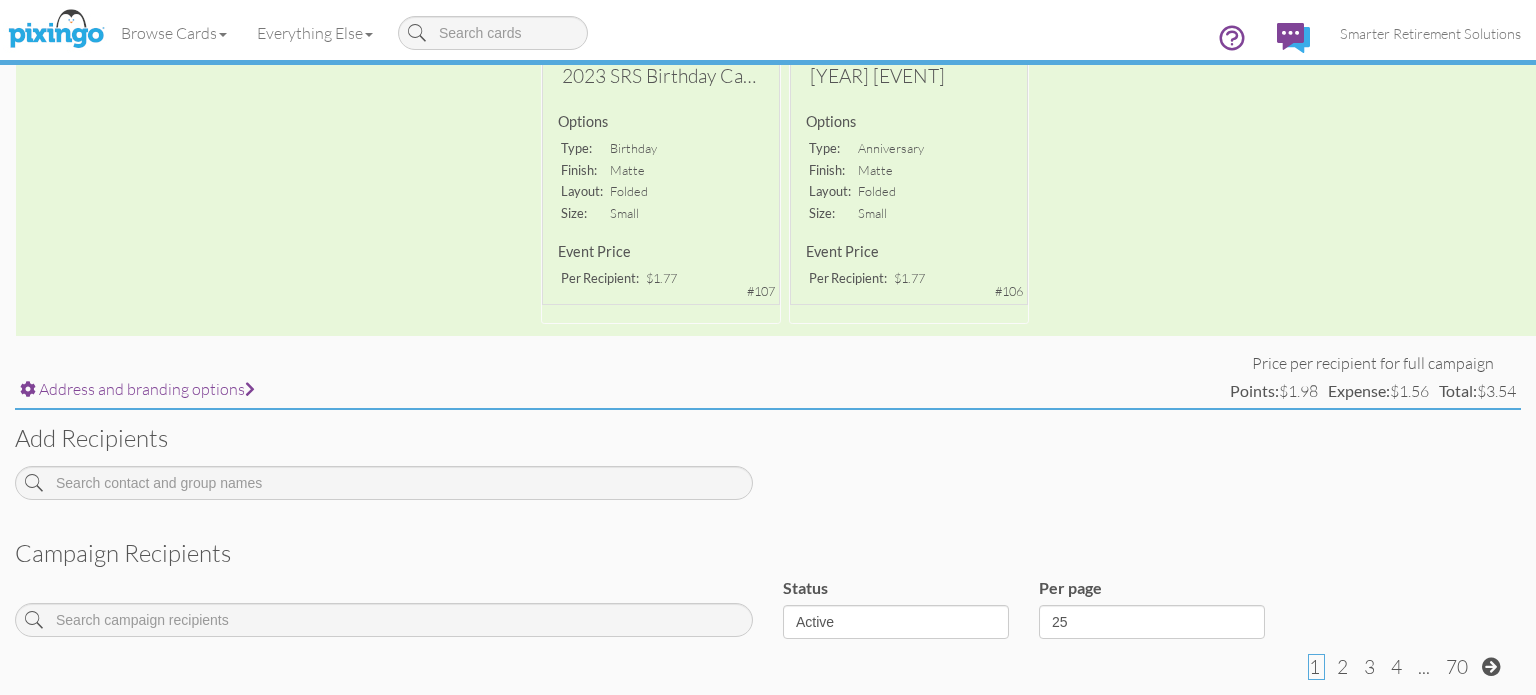 click on "Address and branding options
Price per recipient for full campaign
Points:  $1.98
Expense:  $1.56
Total:  $3.54
Add recipients
Campaign recipients
Status
Active Inactive Complete Canceled All
Per page
25 50 100
1
2
3
4
..." at bounding box center (768, 888) 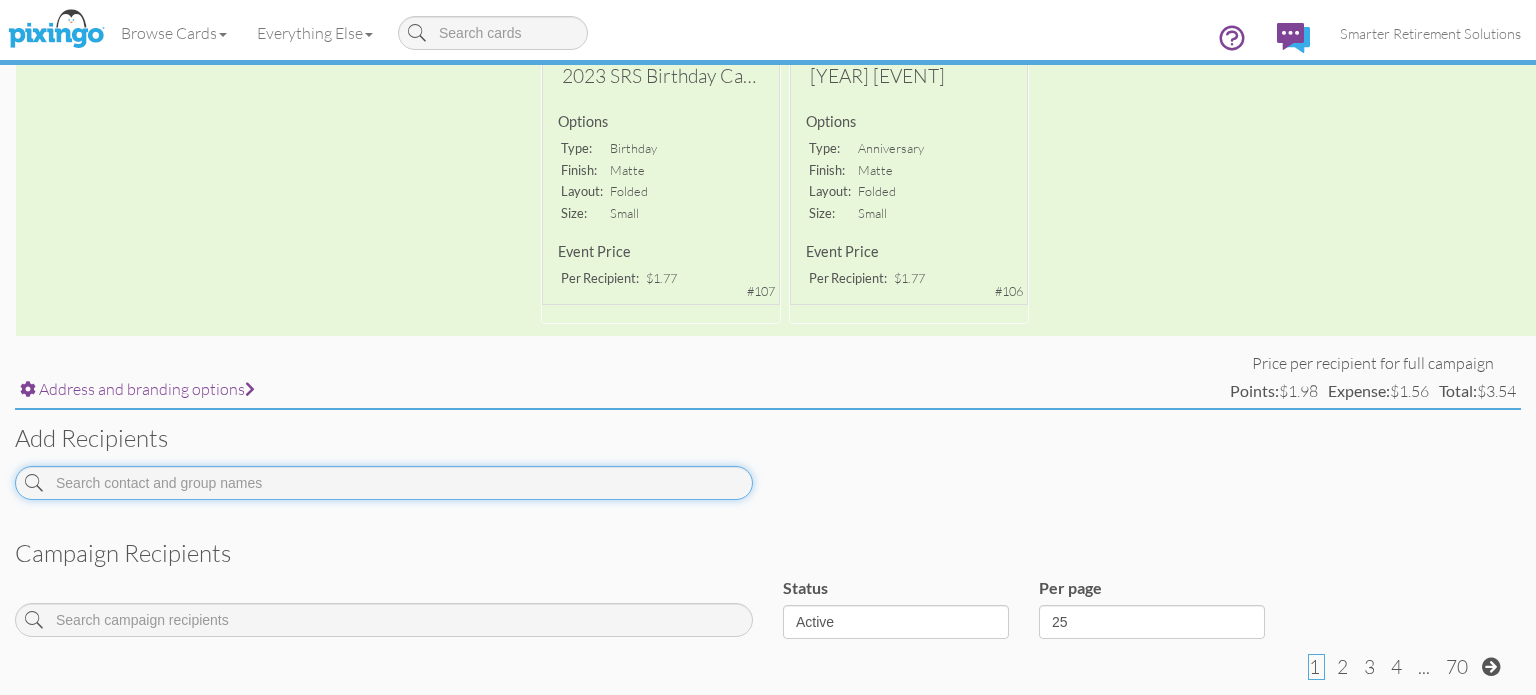 click at bounding box center (384, 483) 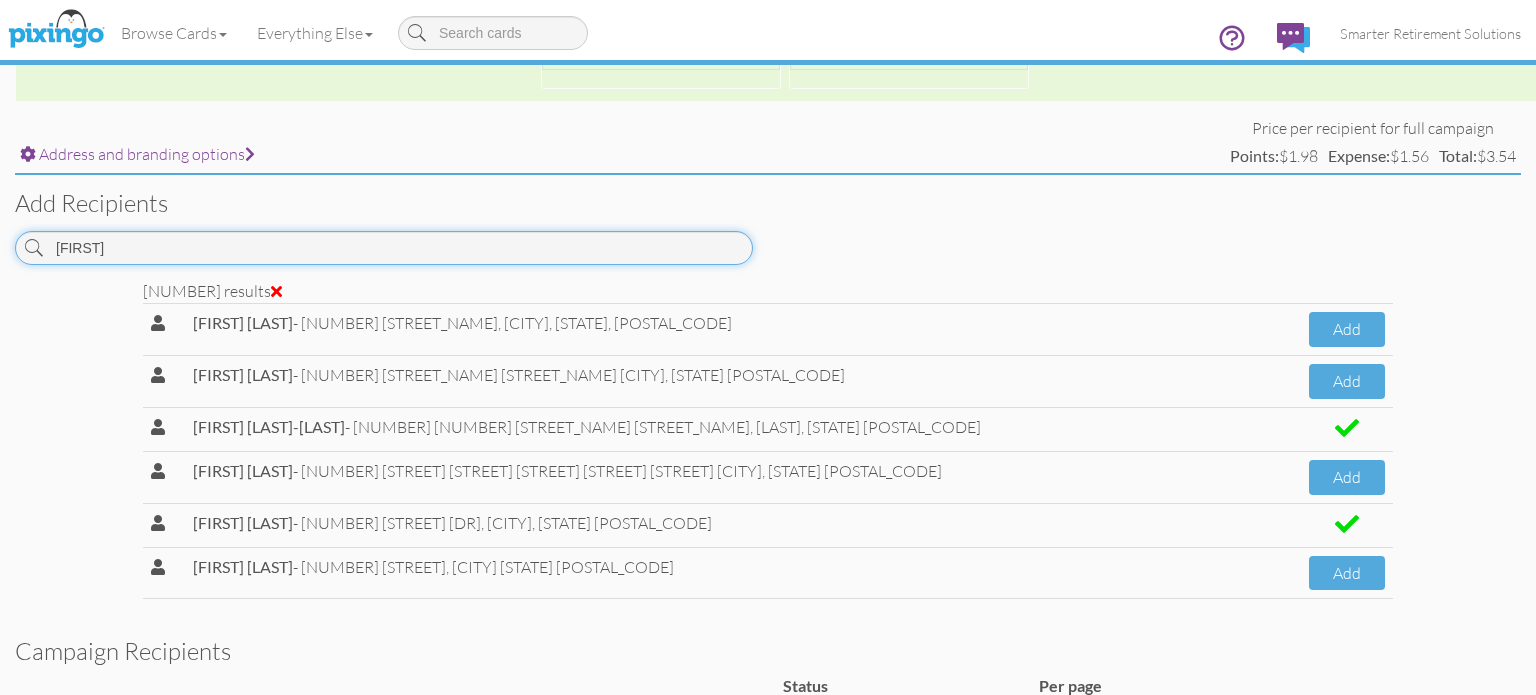 scroll, scrollTop: 632, scrollLeft: 0, axis: vertical 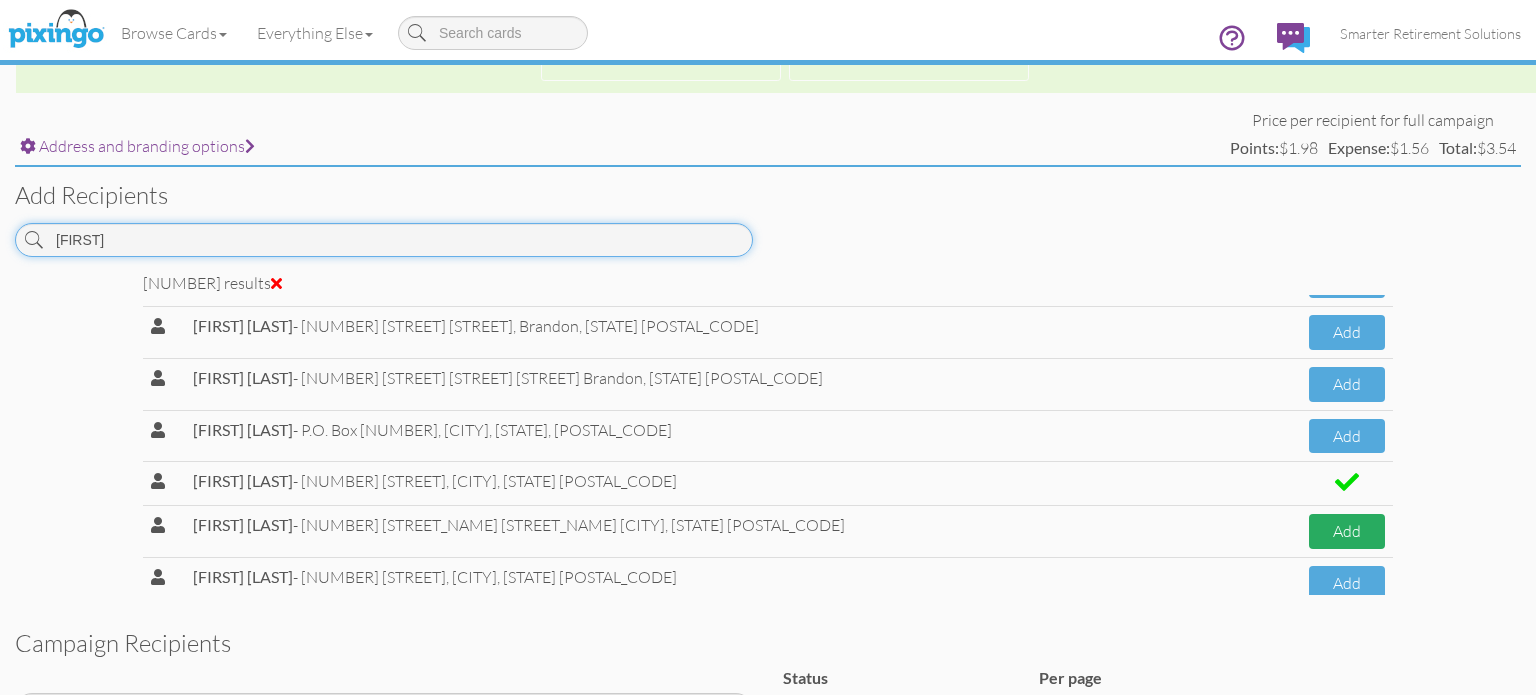 type on "[FIRST]" 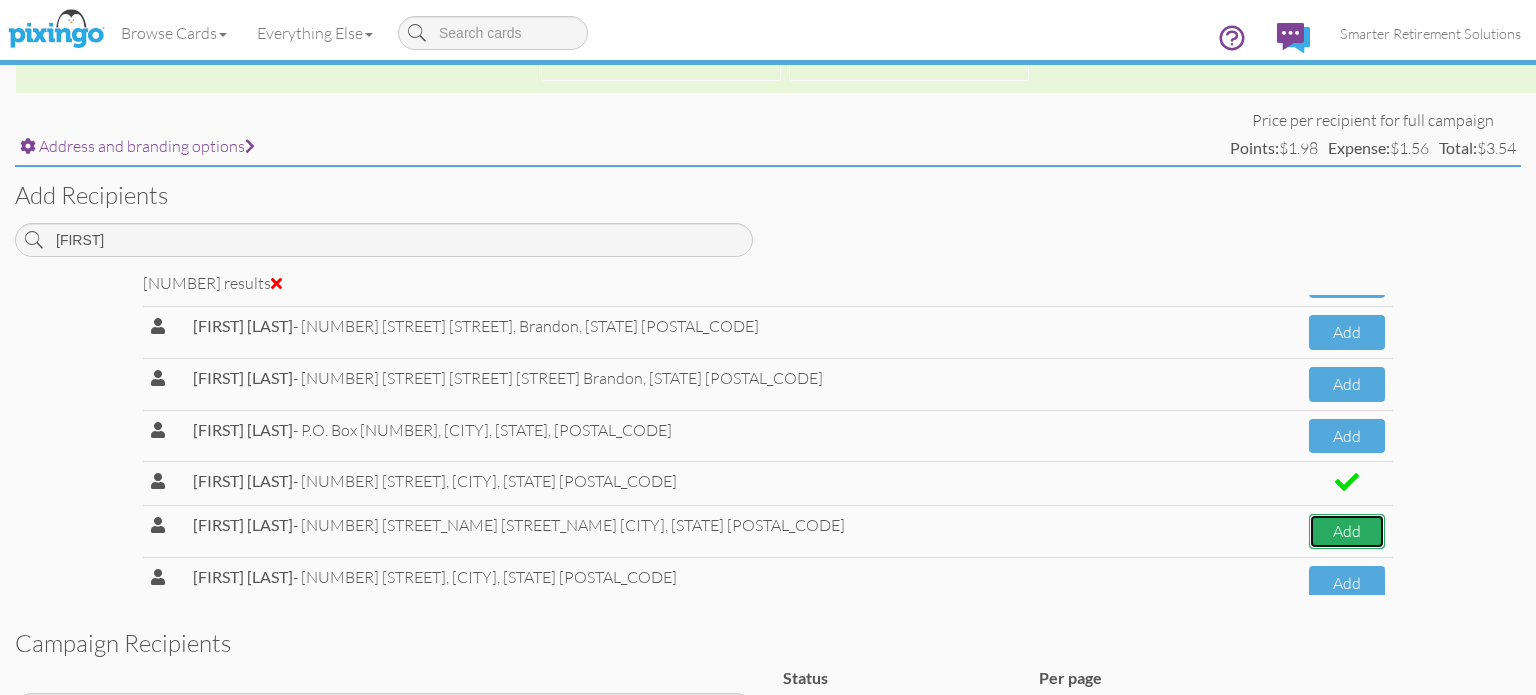click on "Add" at bounding box center (1347, 531) 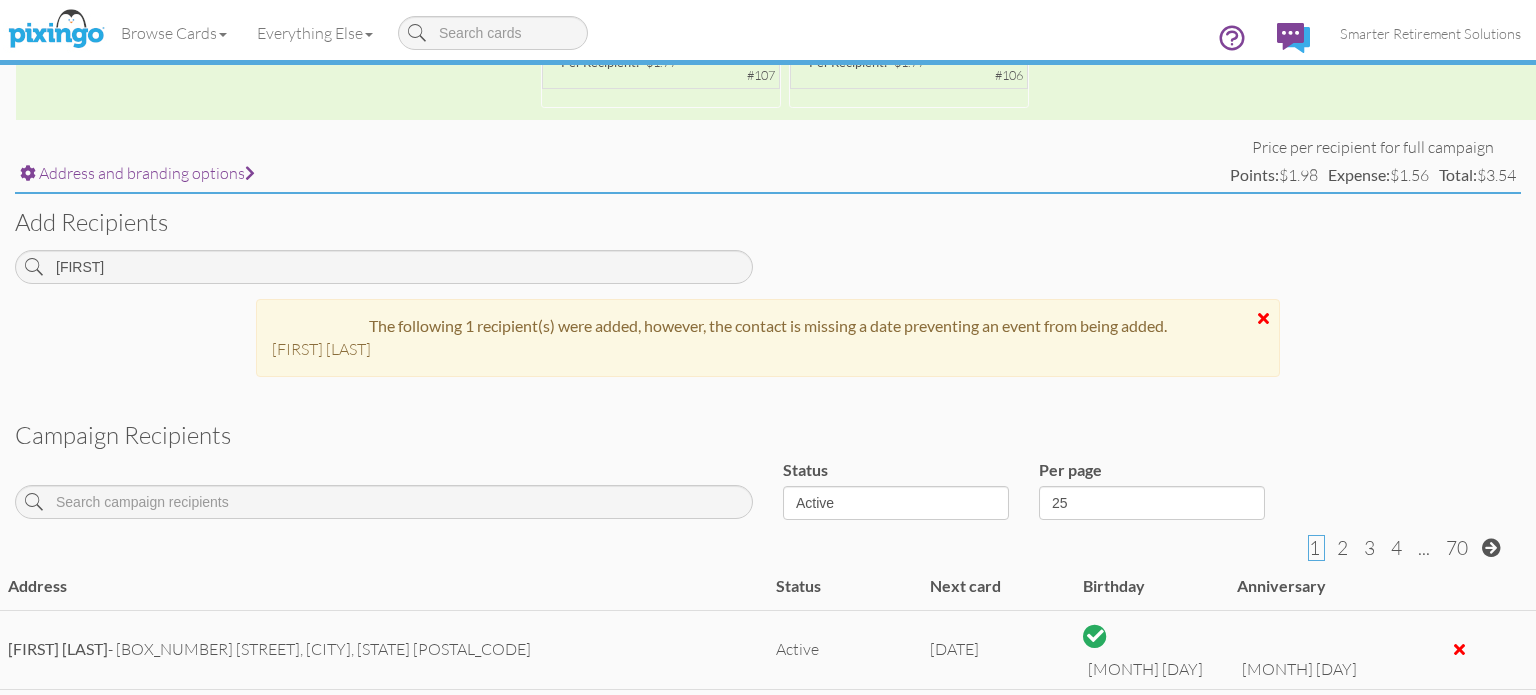 scroll, scrollTop: 0, scrollLeft: 0, axis: both 